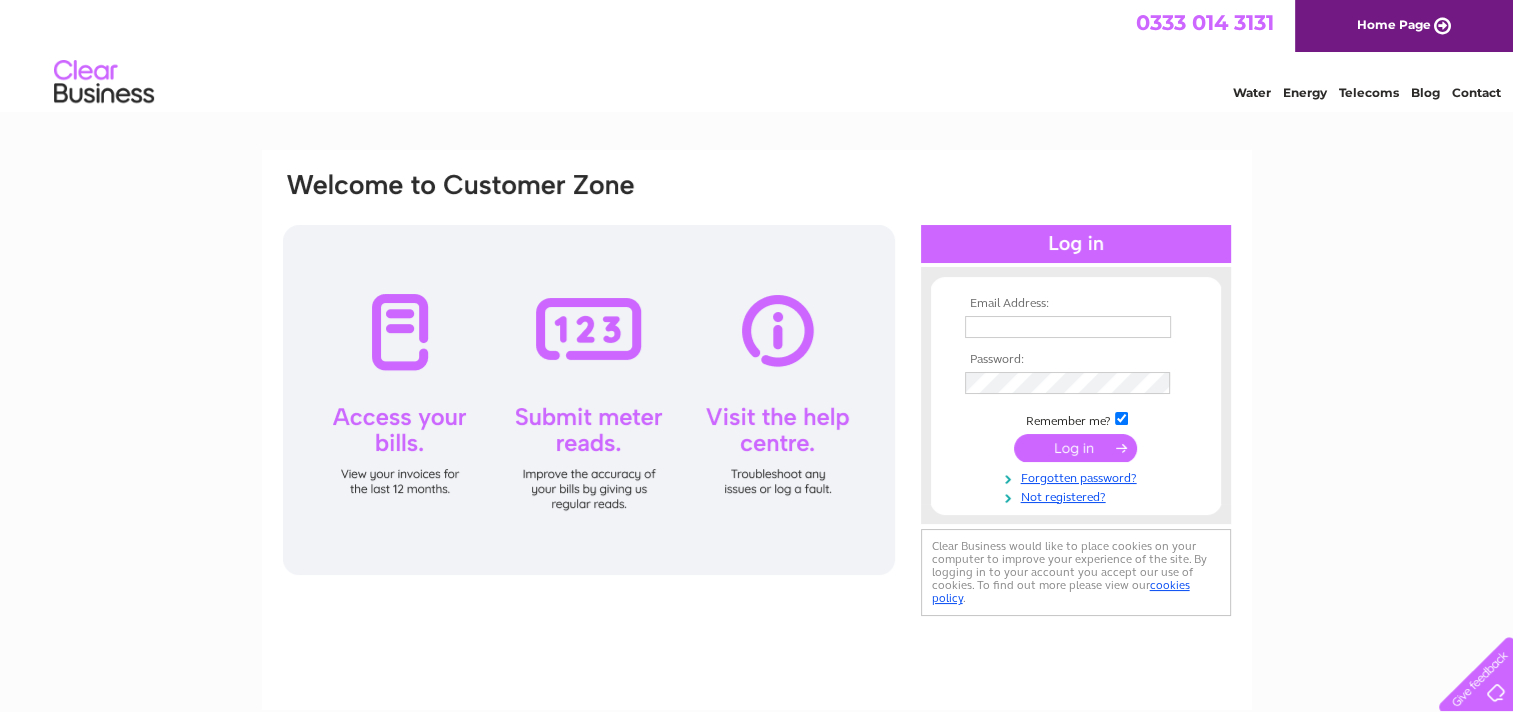 scroll, scrollTop: 0, scrollLeft: 0, axis: both 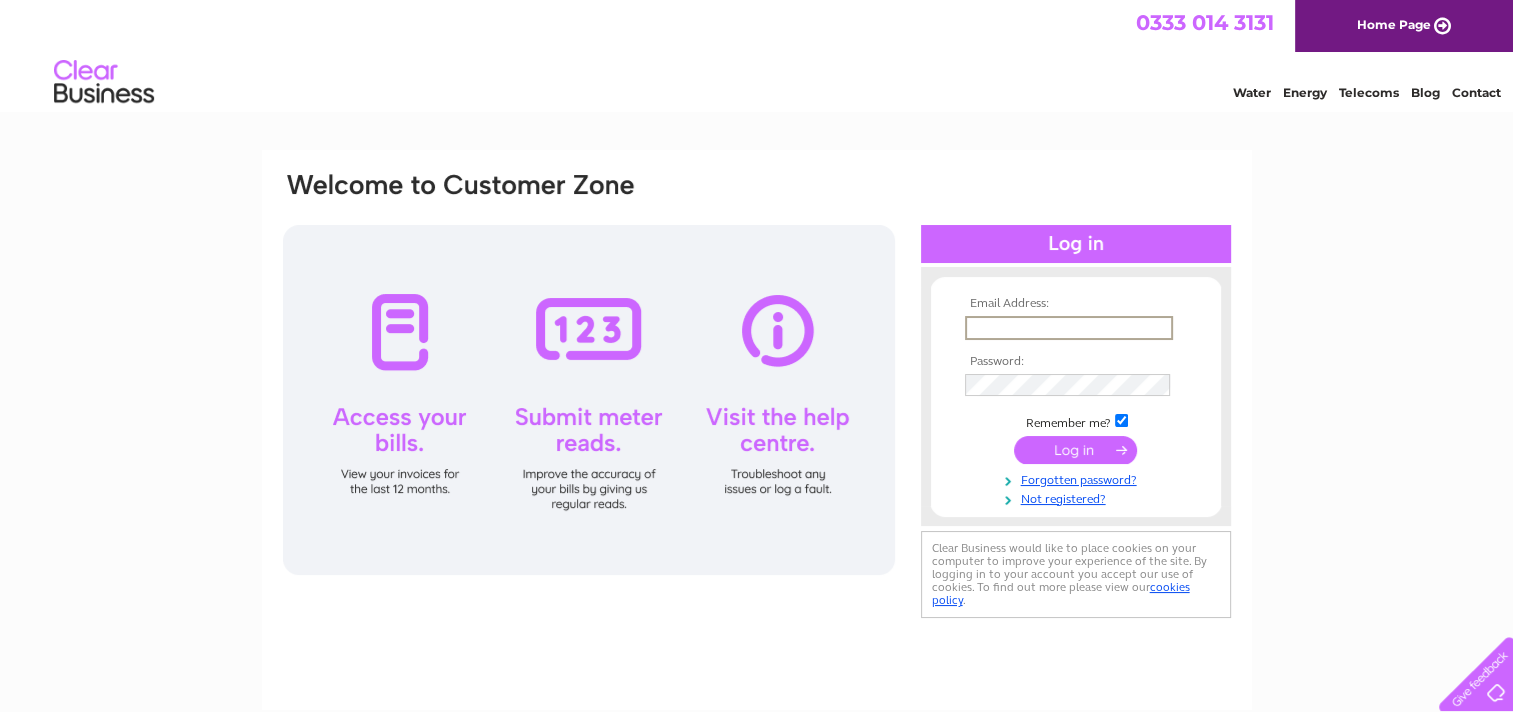 type on "accounts@alphaofficefurniture.com" 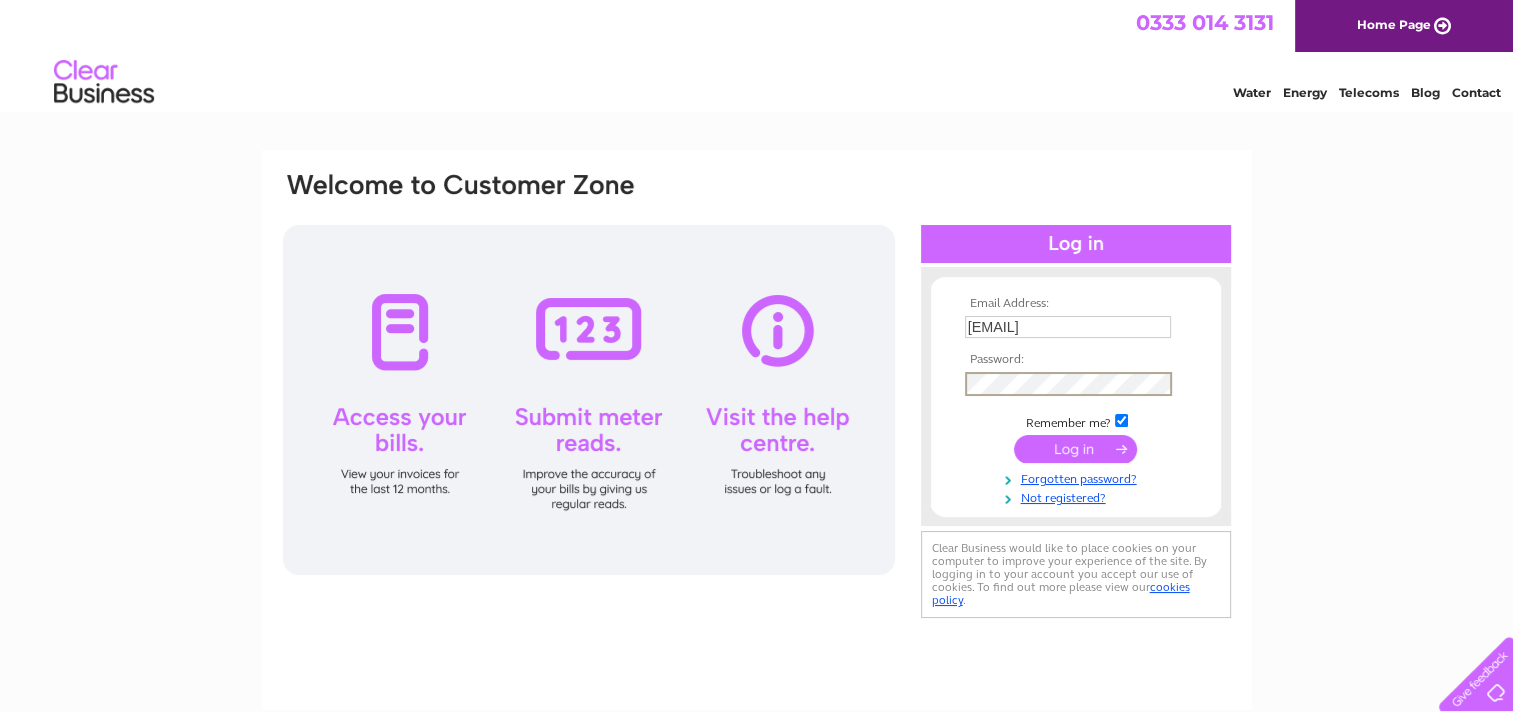 click at bounding box center (1075, 449) 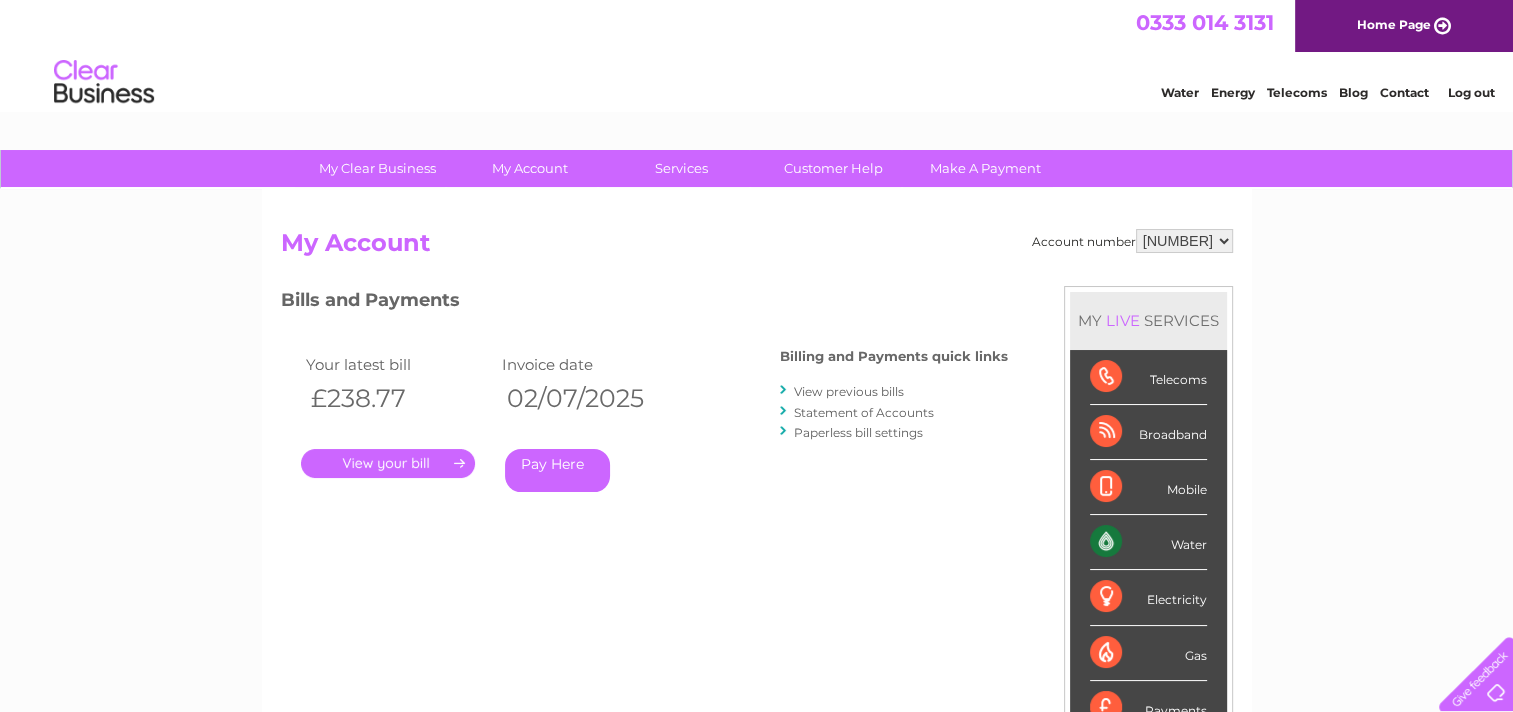 scroll, scrollTop: 0, scrollLeft: 0, axis: both 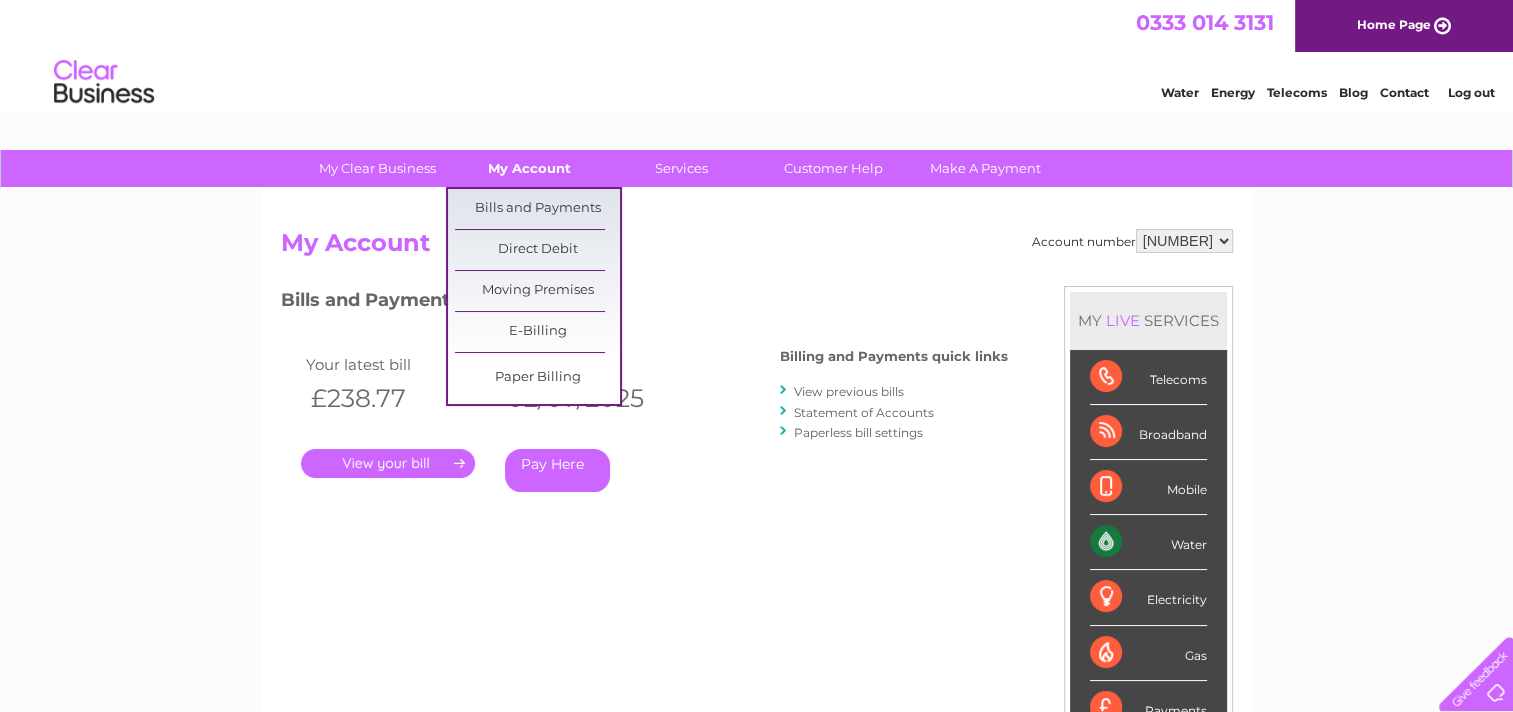 click on "My Account" at bounding box center [529, 168] 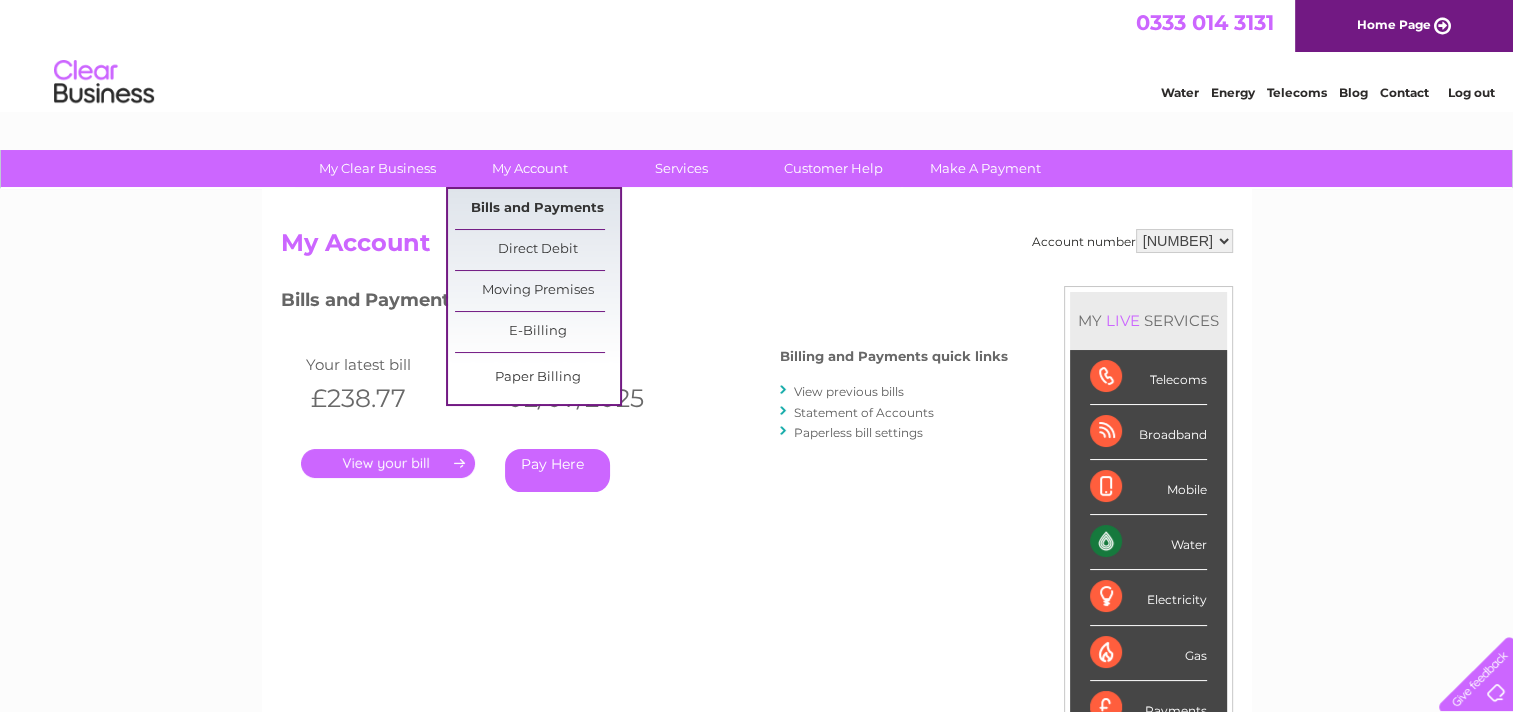 click on "Bills and Payments" at bounding box center [537, 209] 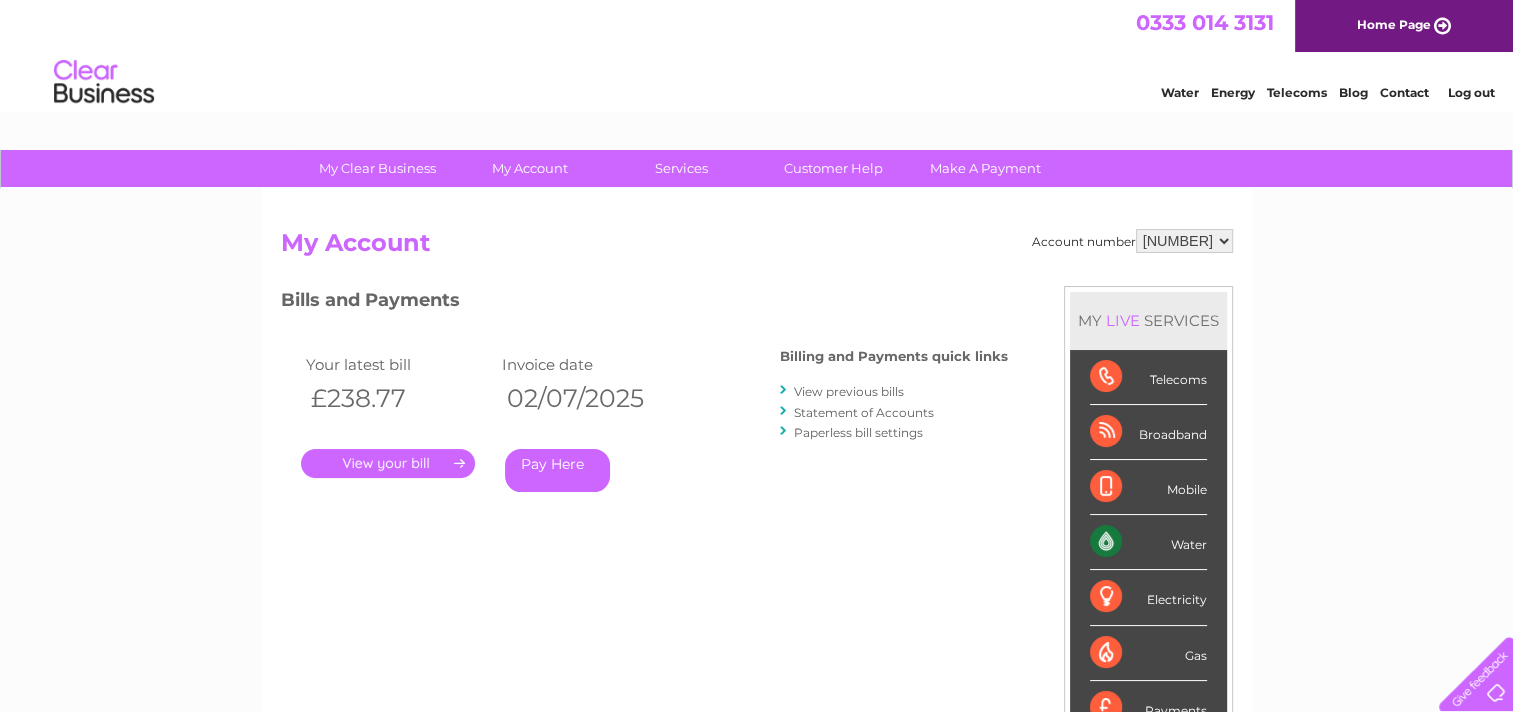 scroll, scrollTop: 0, scrollLeft: 0, axis: both 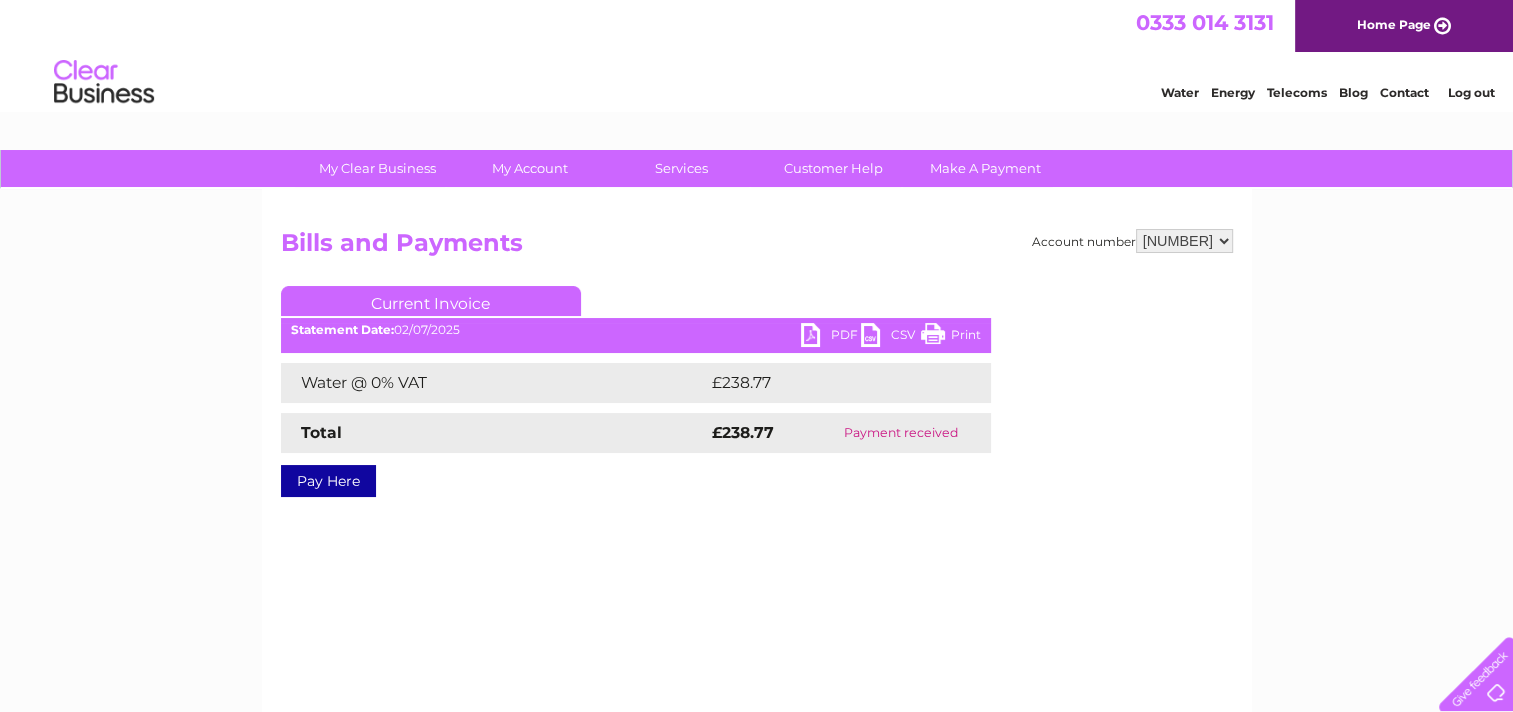 click on "Current Invoice" at bounding box center [636, 304] 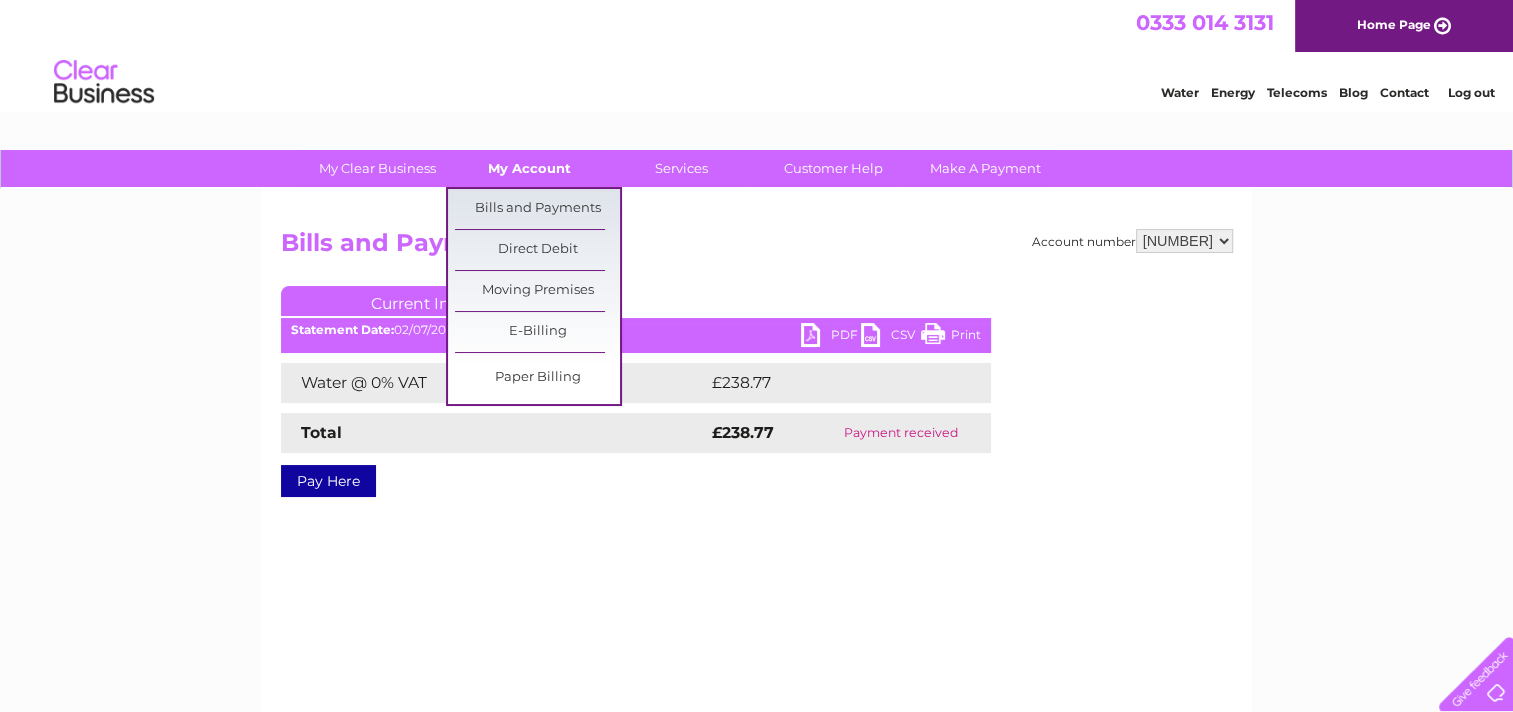 click on "My Account" at bounding box center [529, 168] 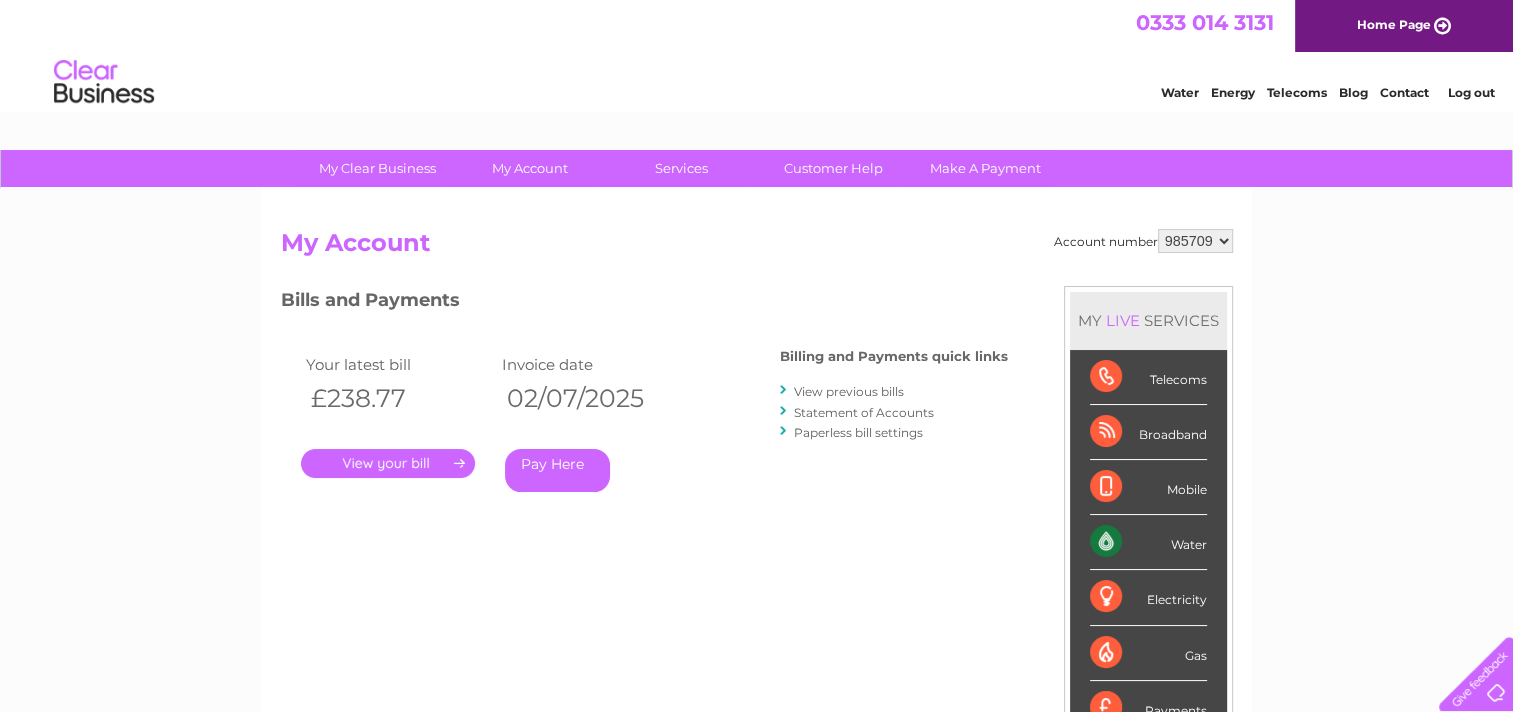 scroll, scrollTop: 0, scrollLeft: 0, axis: both 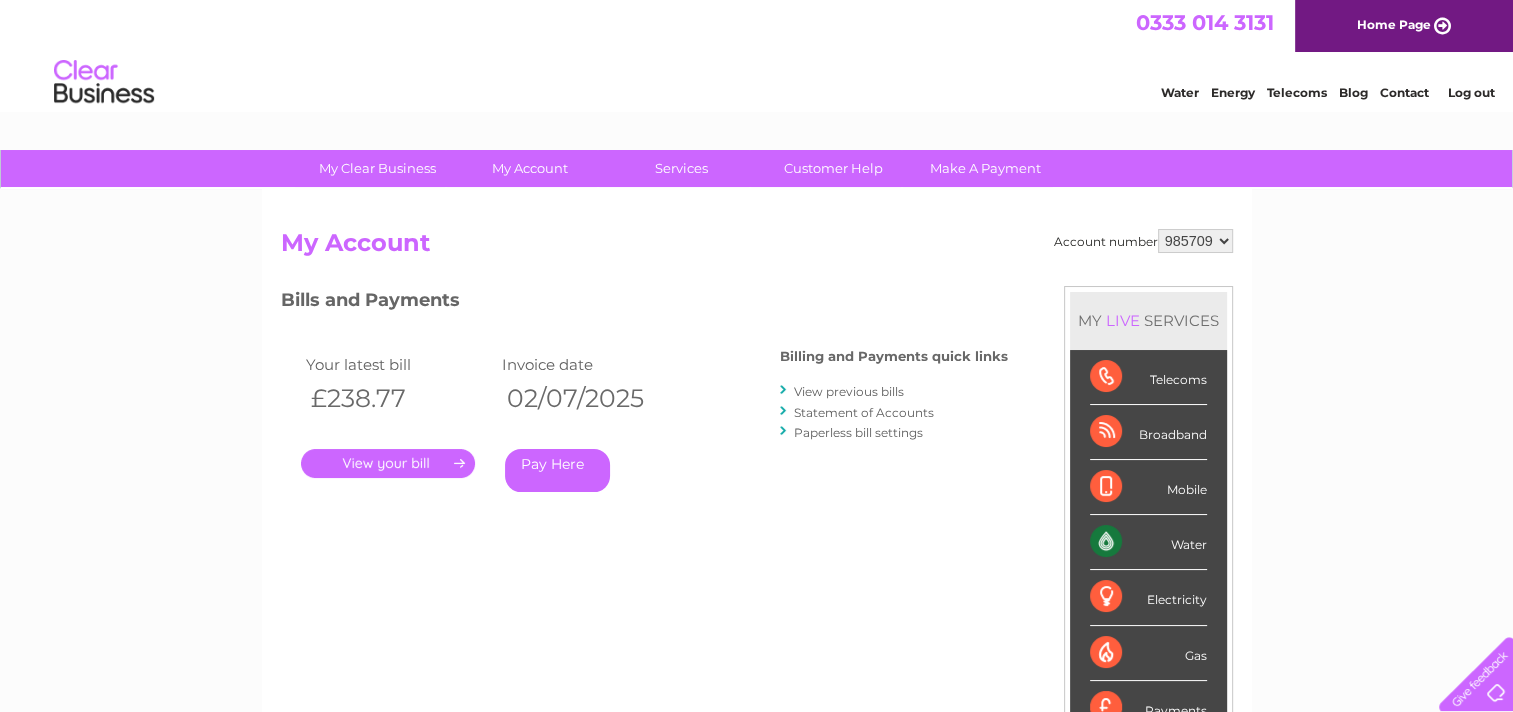 click on "My Account" at bounding box center [529, 168] 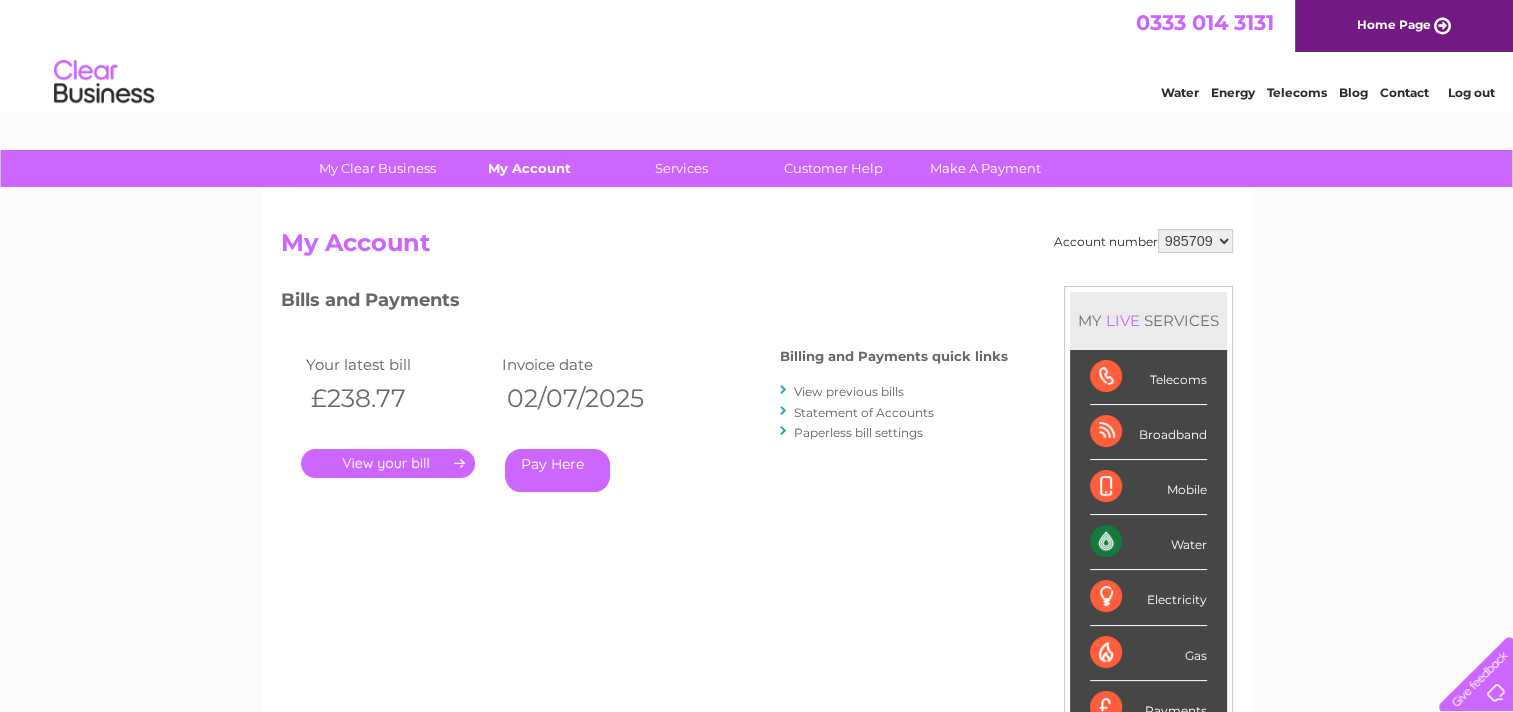 click on "My Account" at bounding box center [529, 168] 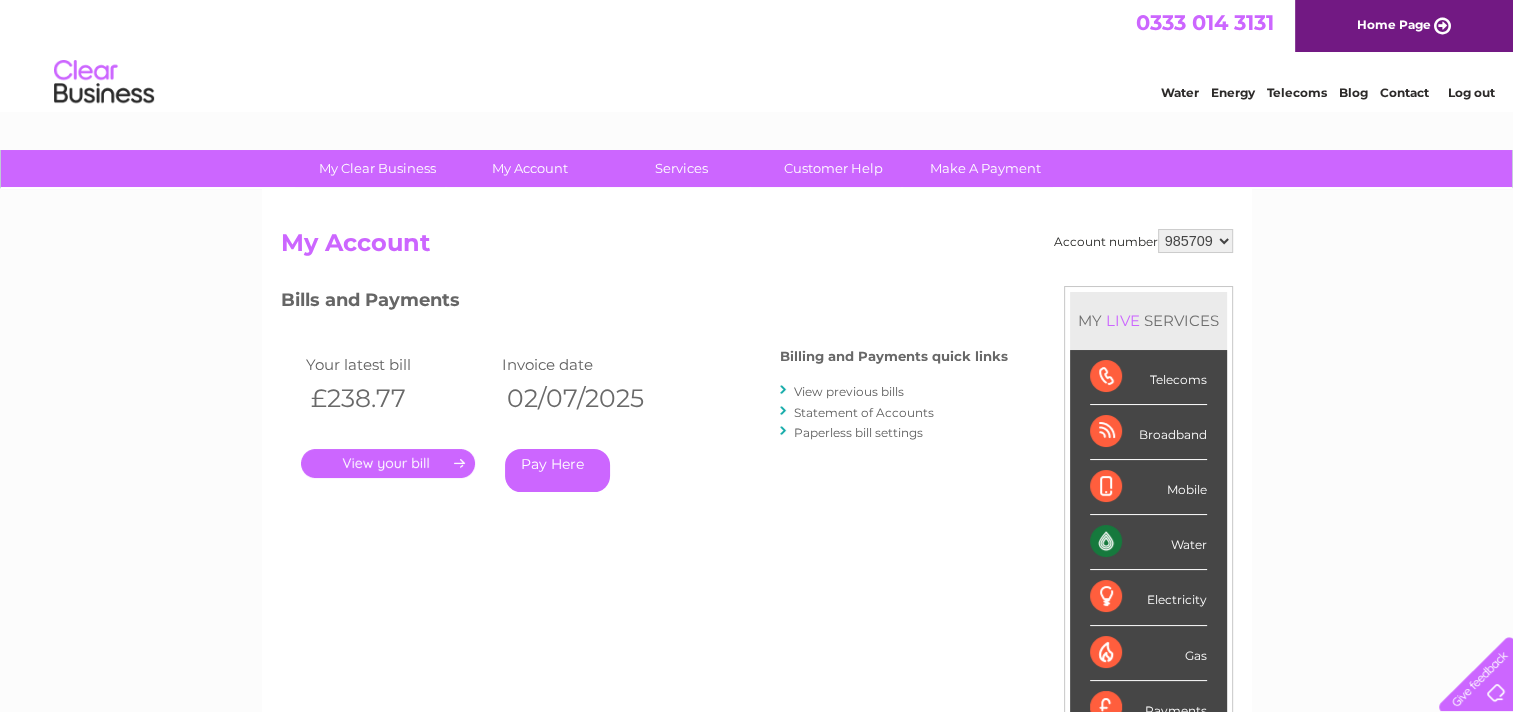 click on "My Account" at bounding box center (757, 248) 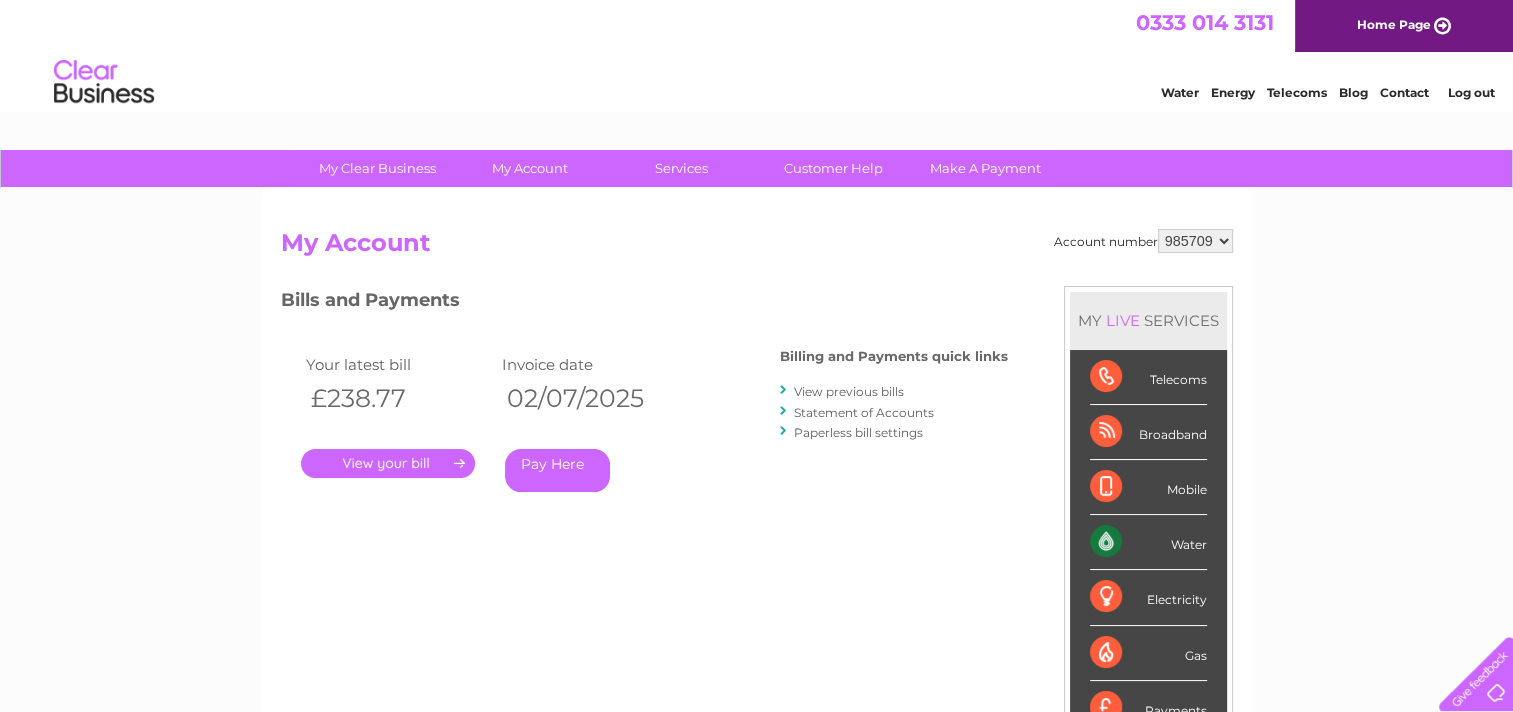 scroll, scrollTop: 0, scrollLeft: 0, axis: both 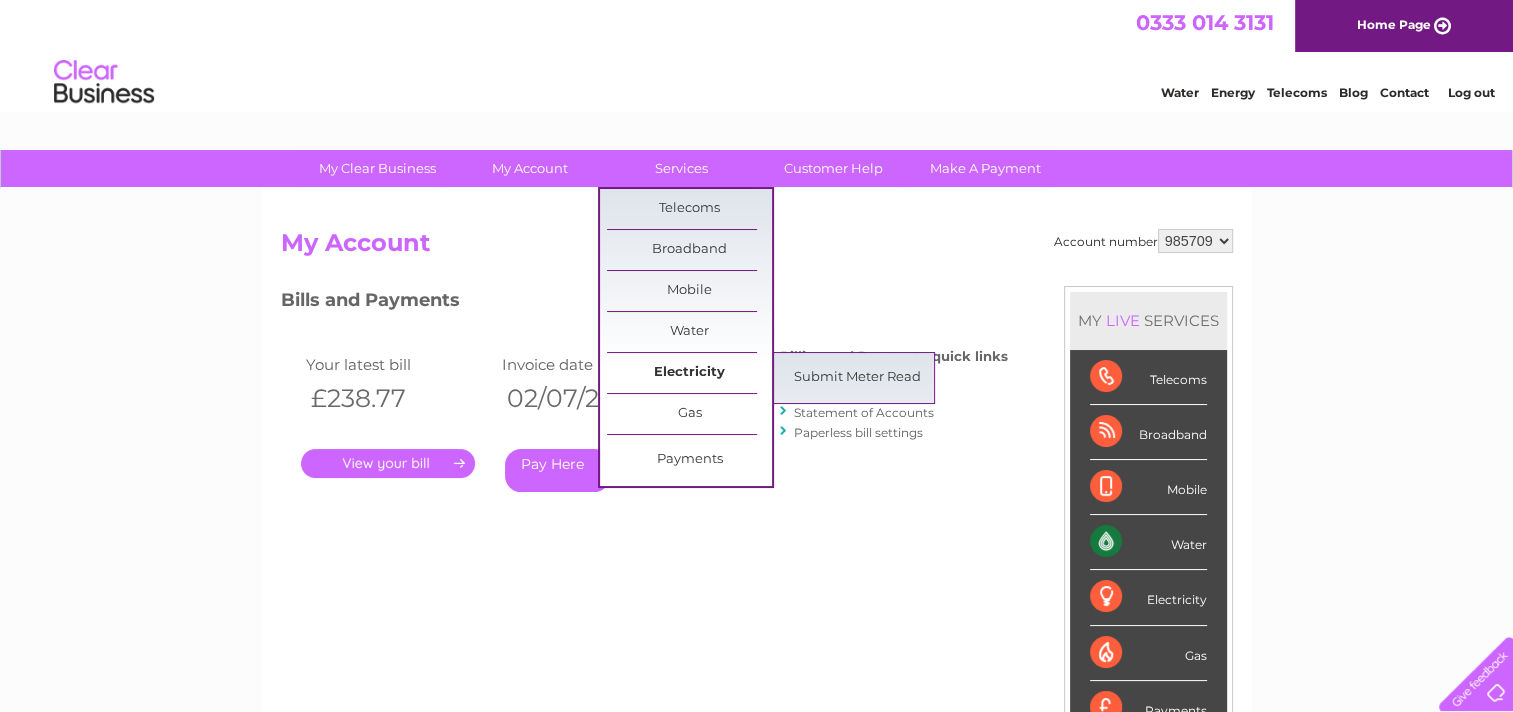 click on "Electricity" at bounding box center (689, 373) 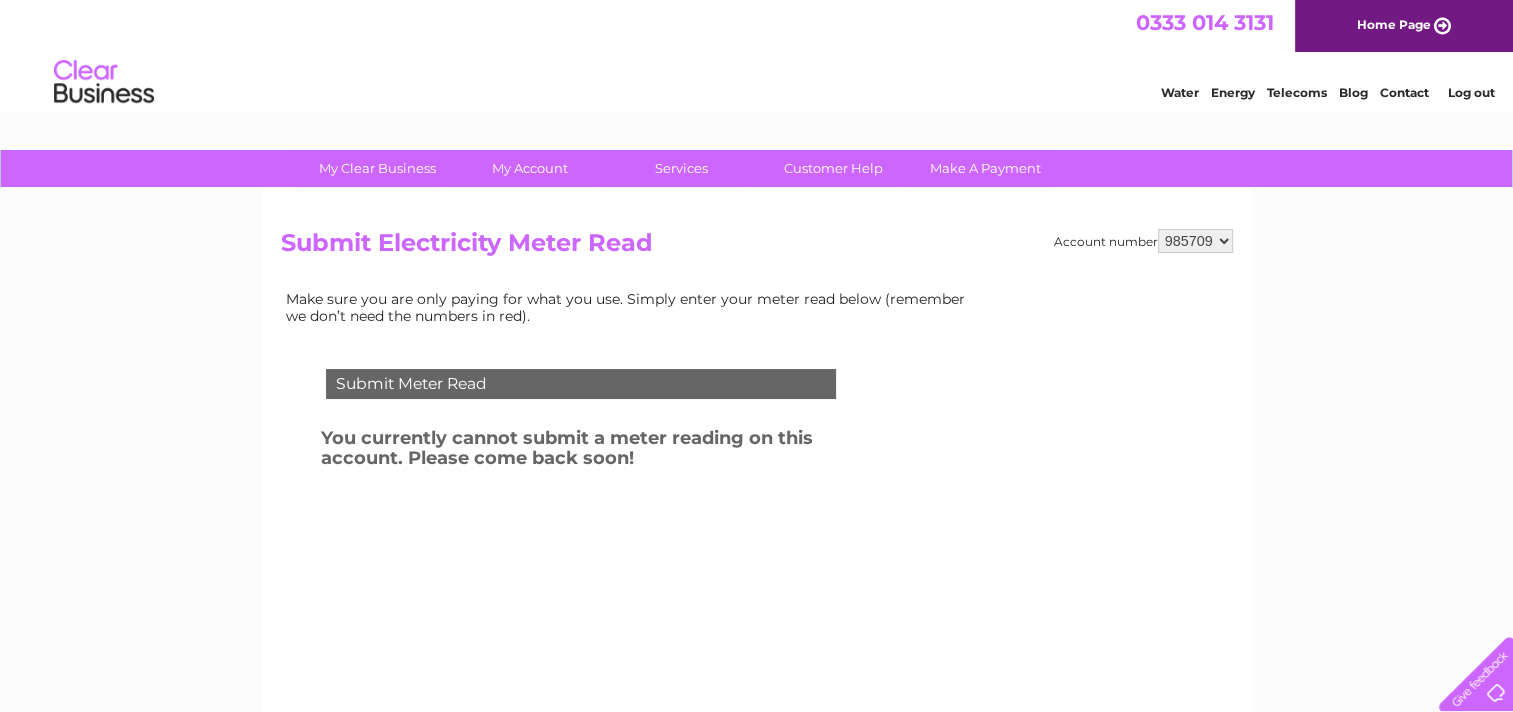 scroll, scrollTop: 0, scrollLeft: 0, axis: both 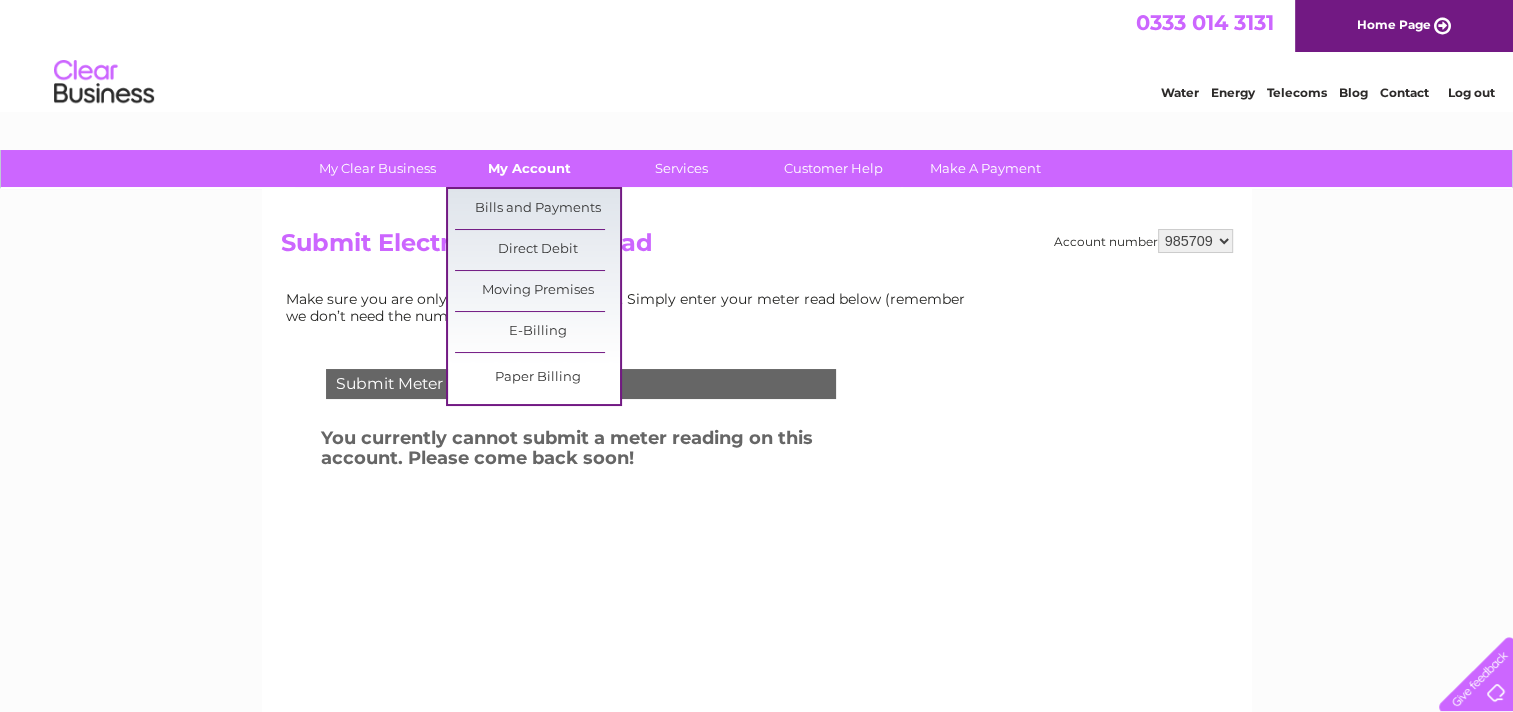 click on "My Account" at bounding box center (529, 168) 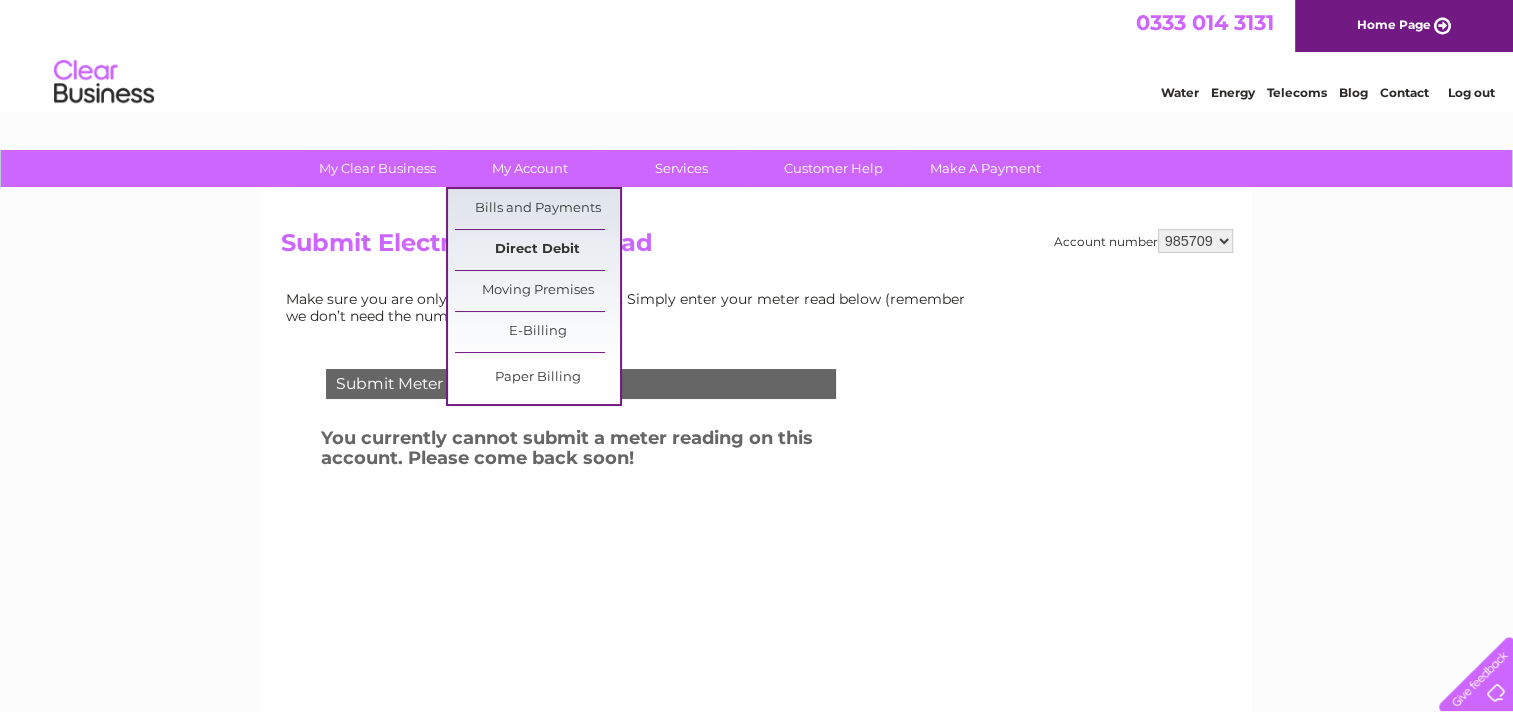 click on "Direct Debit" at bounding box center [537, 250] 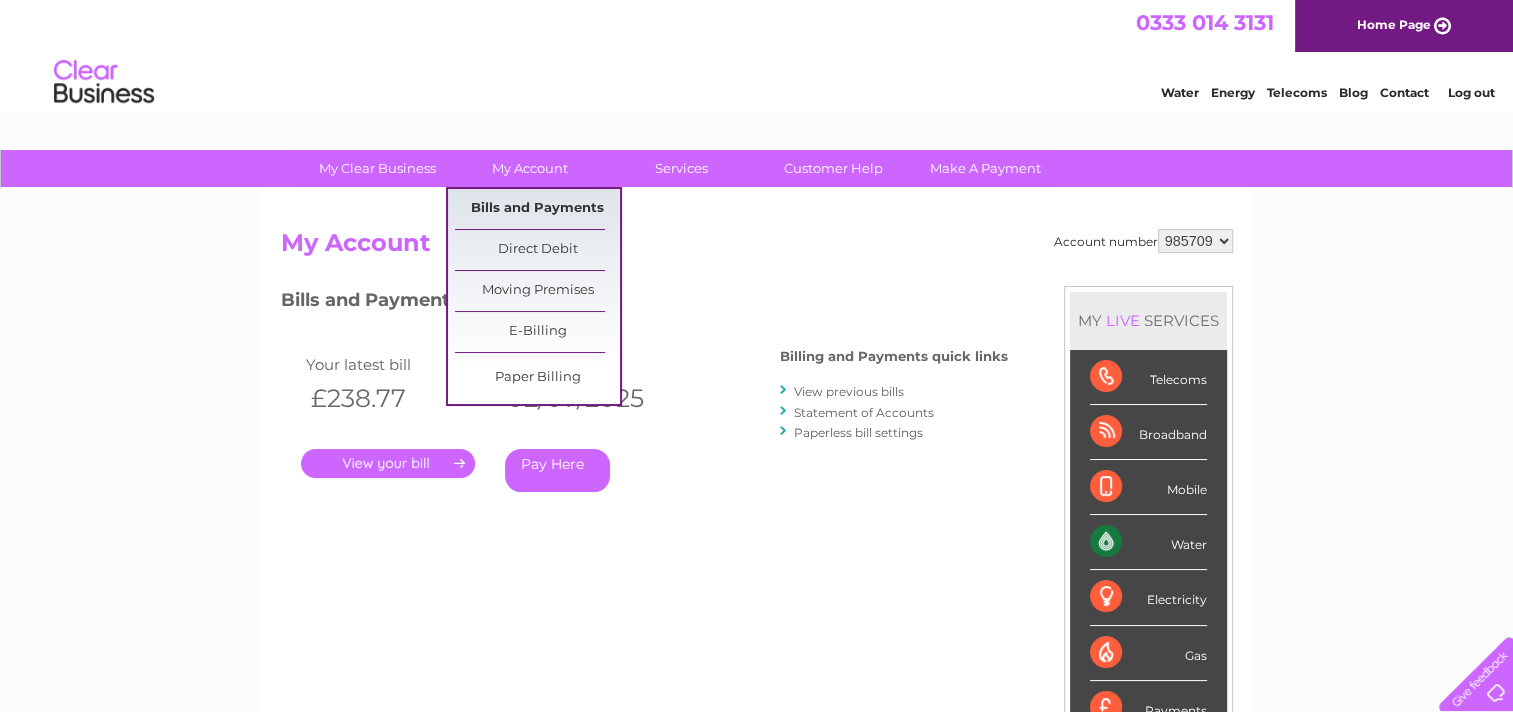 scroll, scrollTop: 0, scrollLeft: 0, axis: both 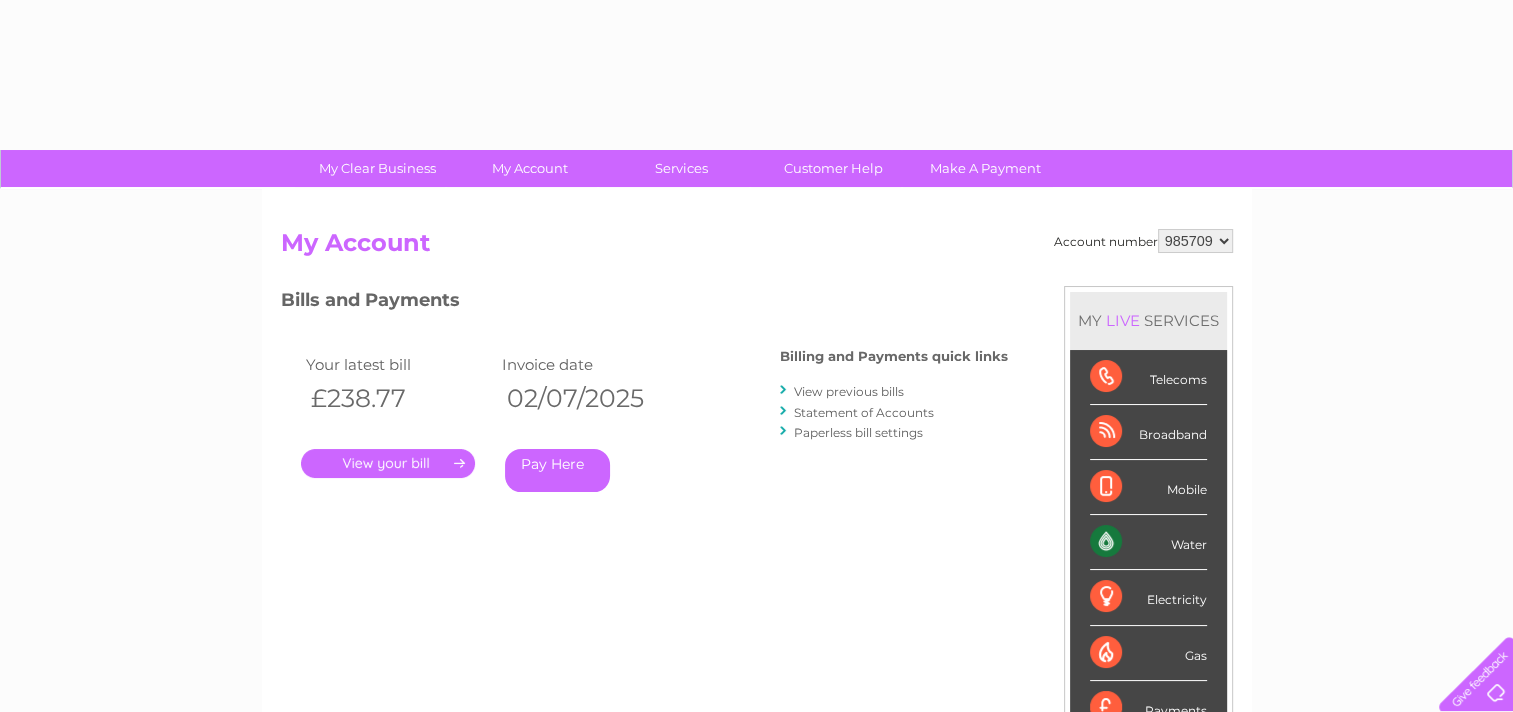 click on "View previous bills" at bounding box center [849, 391] 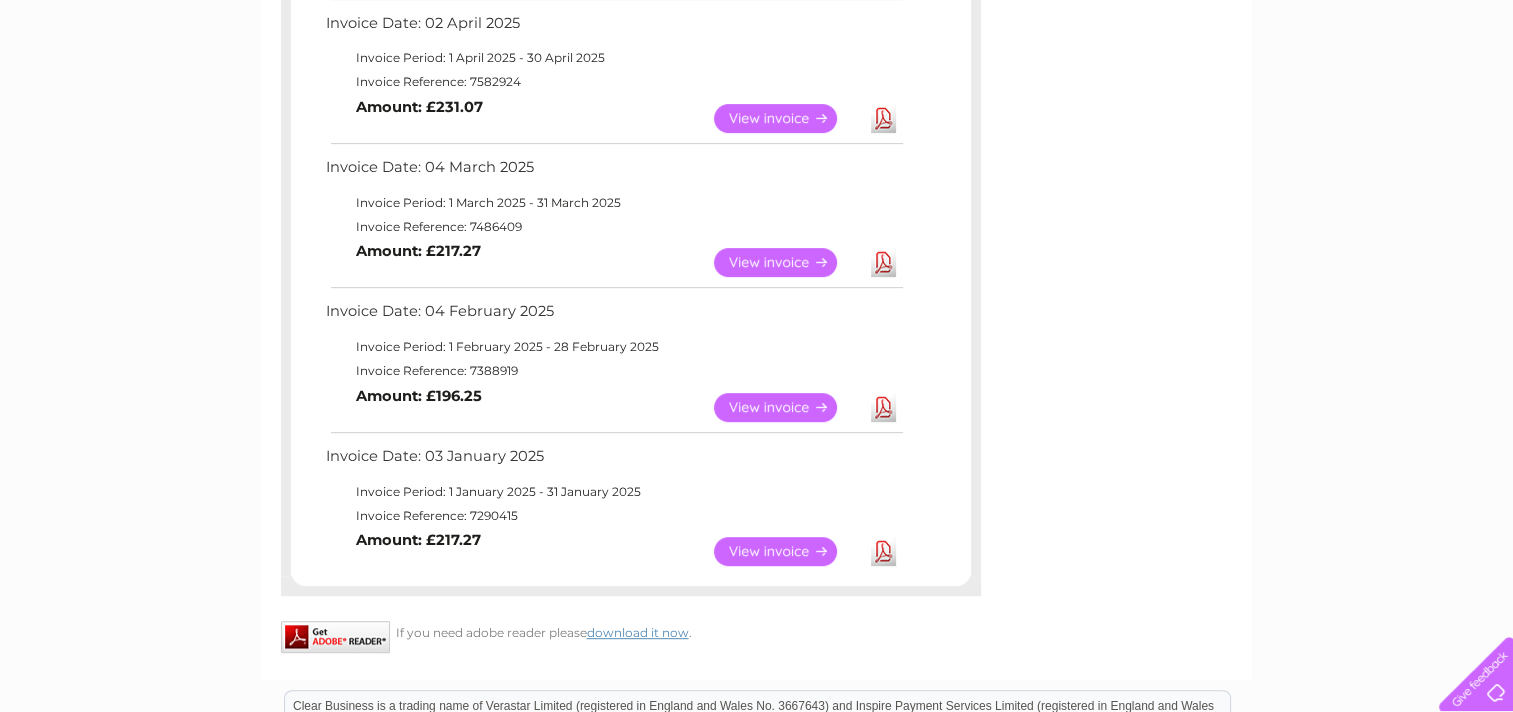 scroll, scrollTop: 800, scrollLeft: 0, axis: vertical 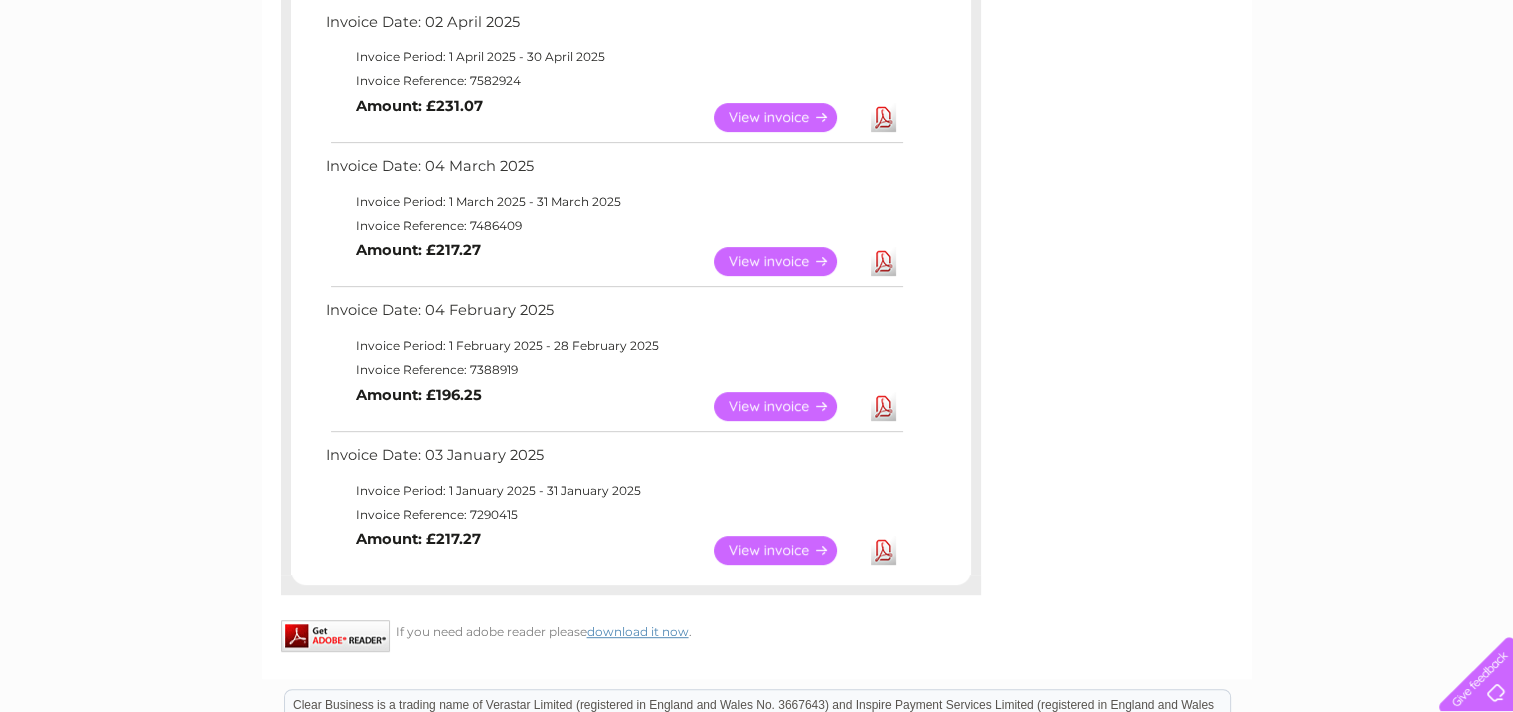 click on "View" at bounding box center (787, 550) 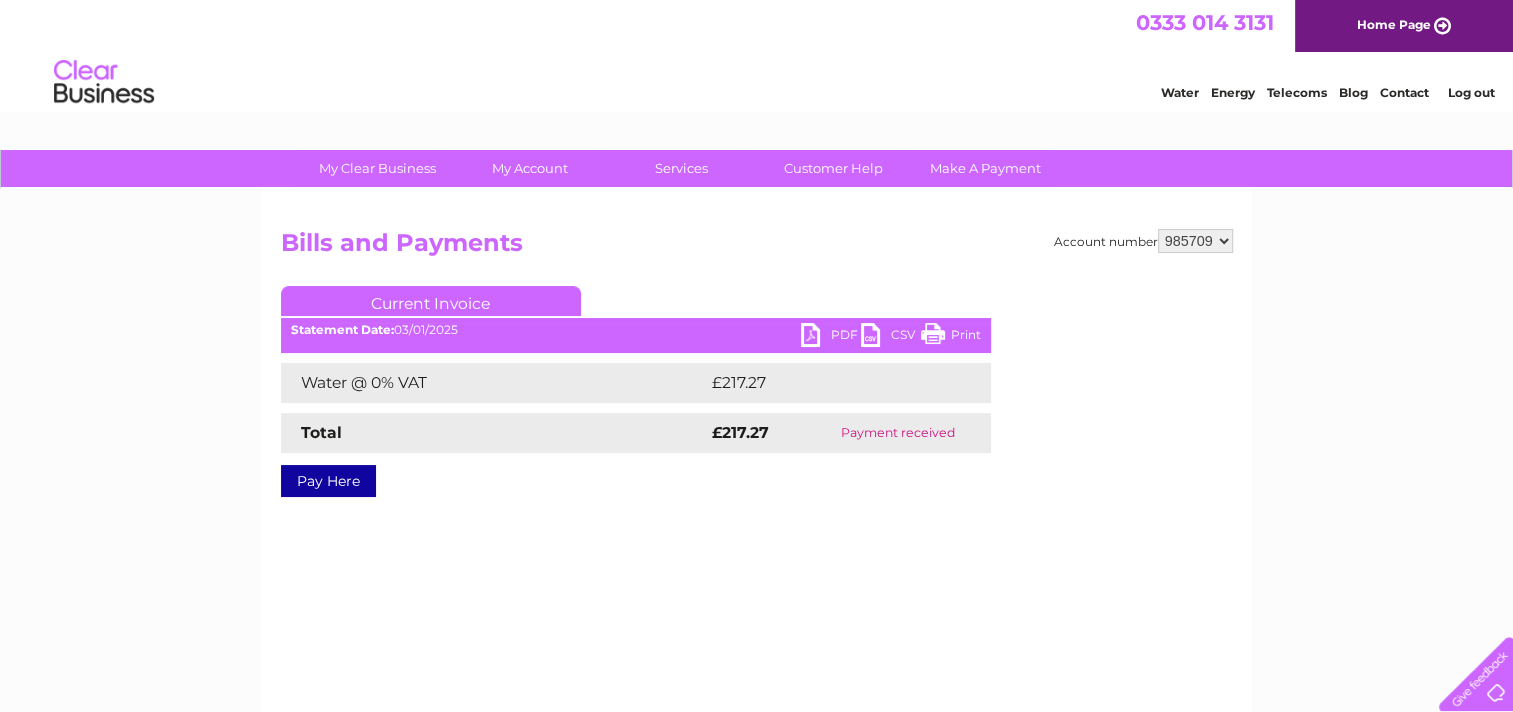 scroll, scrollTop: 0, scrollLeft: 0, axis: both 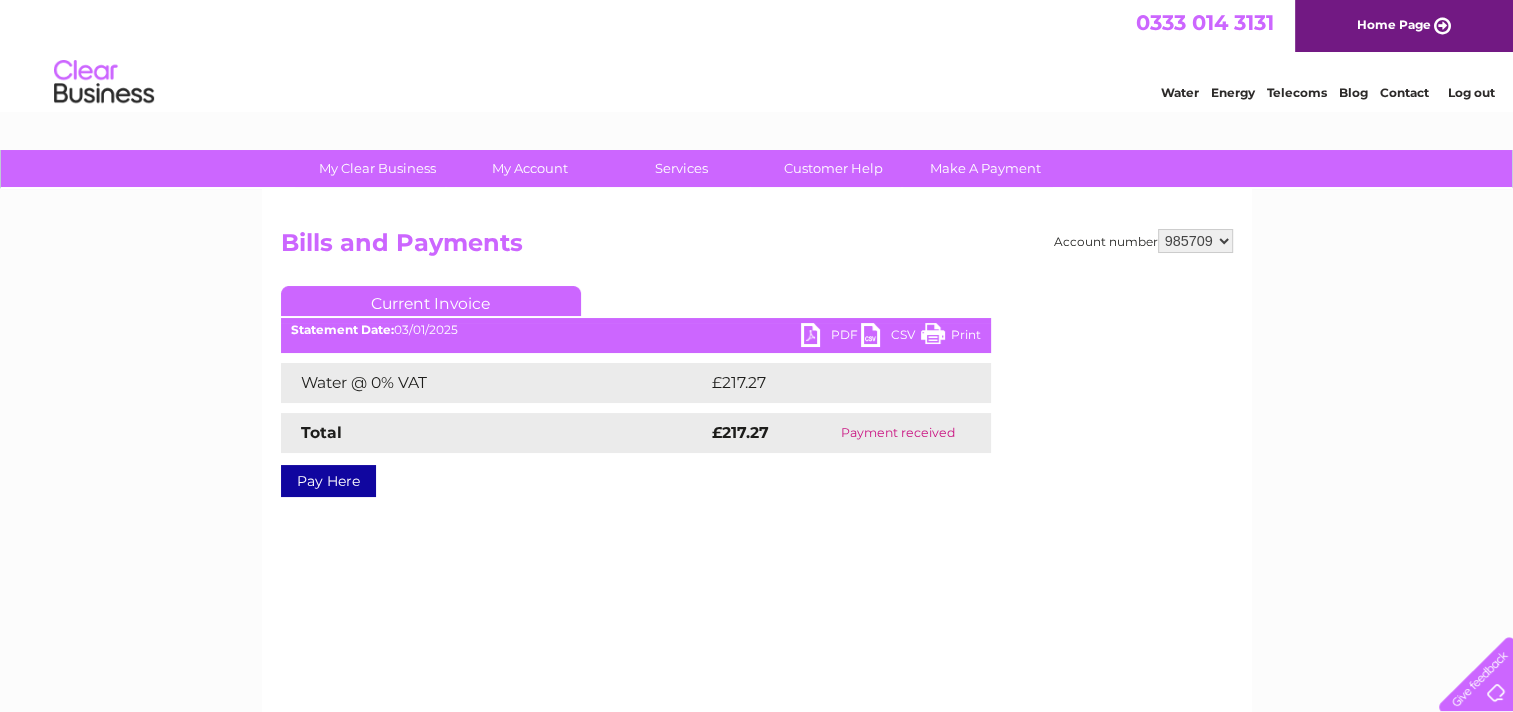 click on "PDF" at bounding box center (831, 337) 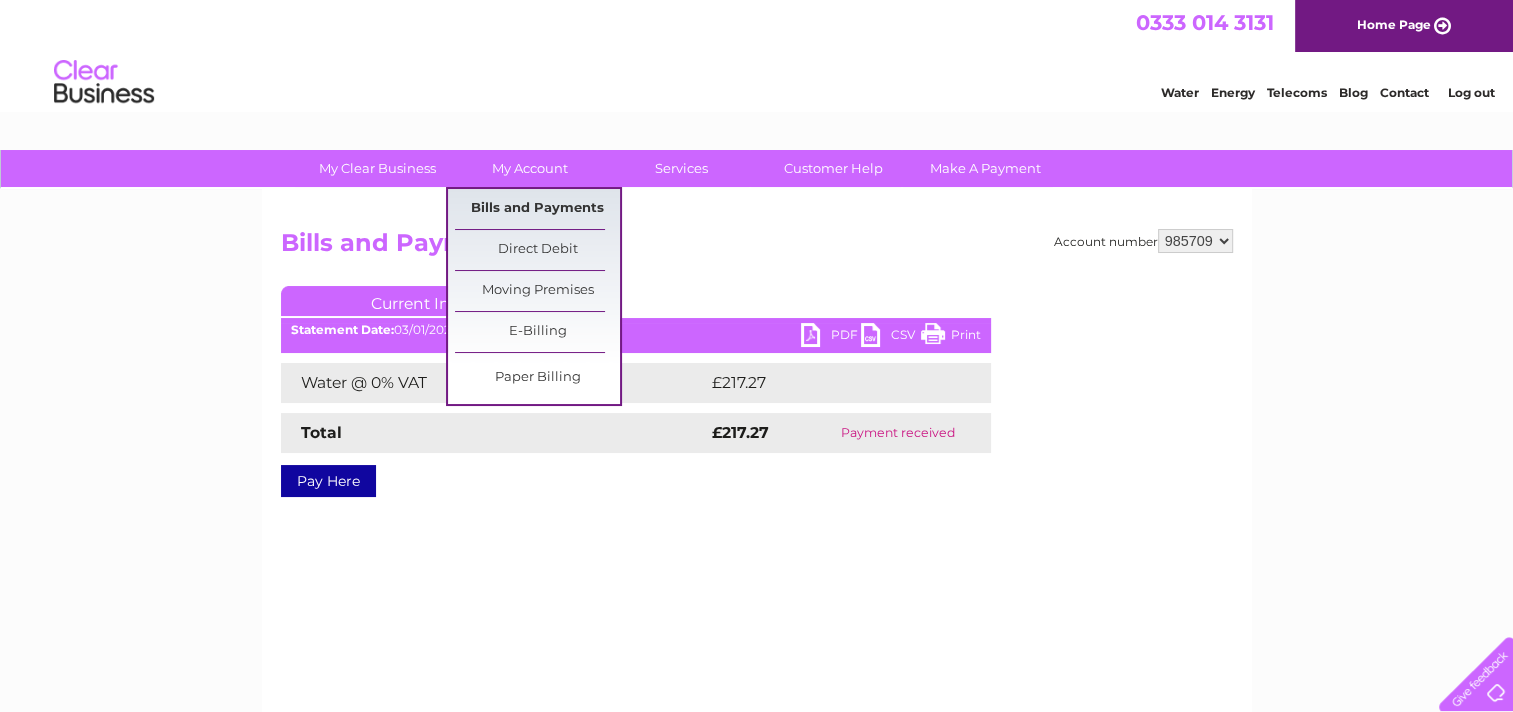 click on "Bills and Payments" at bounding box center [537, 209] 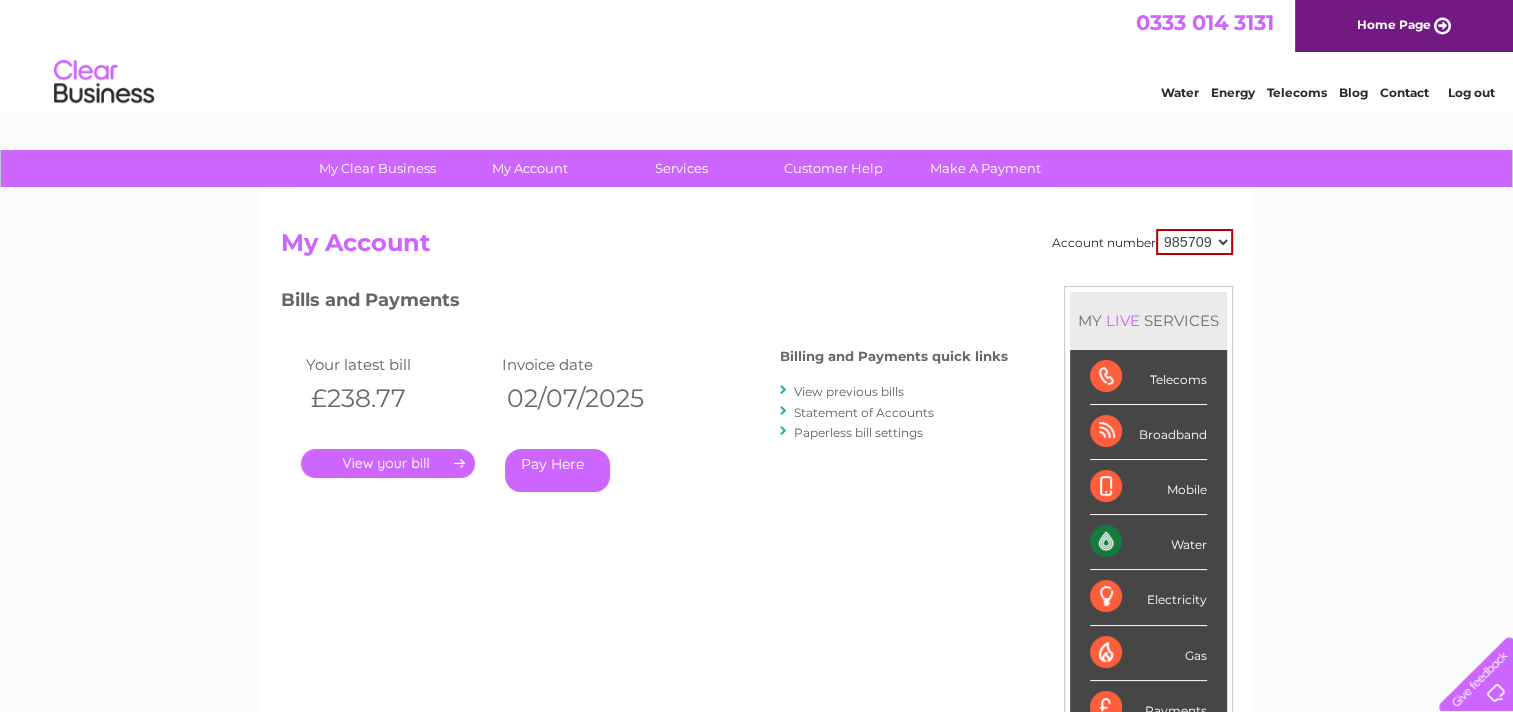 scroll, scrollTop: 0, scrollLeft: 0, axis: both 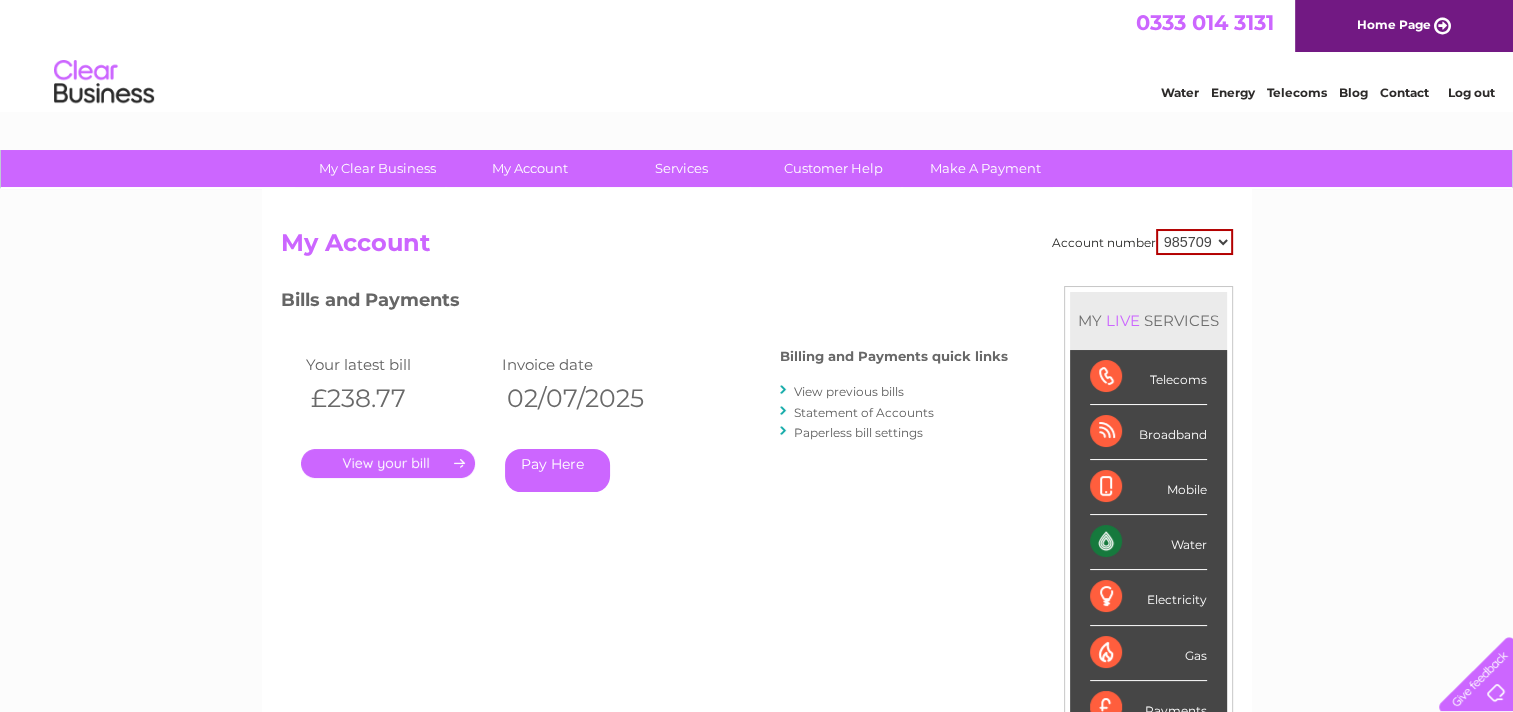 click on "View previous bills" at bounding box center [849, 391] 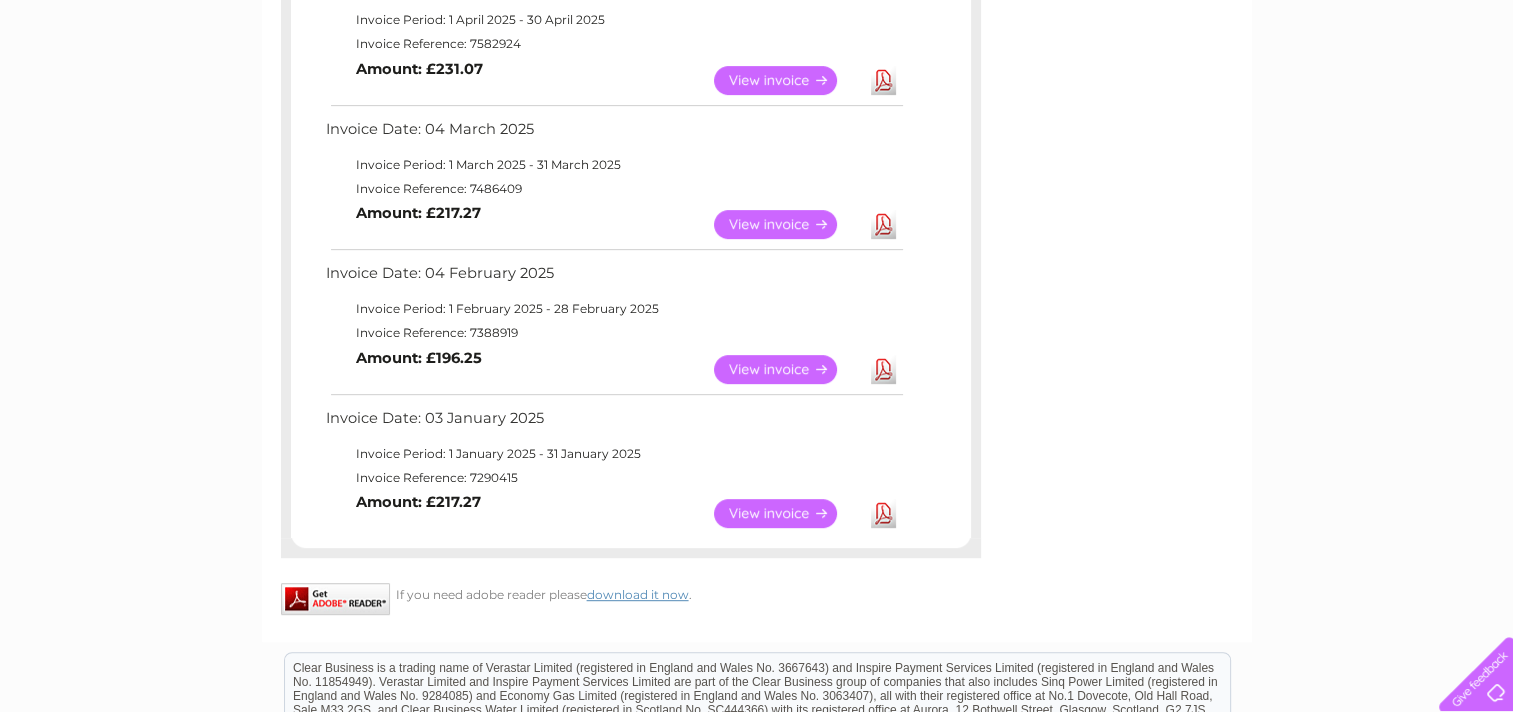 scroll, scrollTop: 900, scrollLeft: 0, axis: vertical 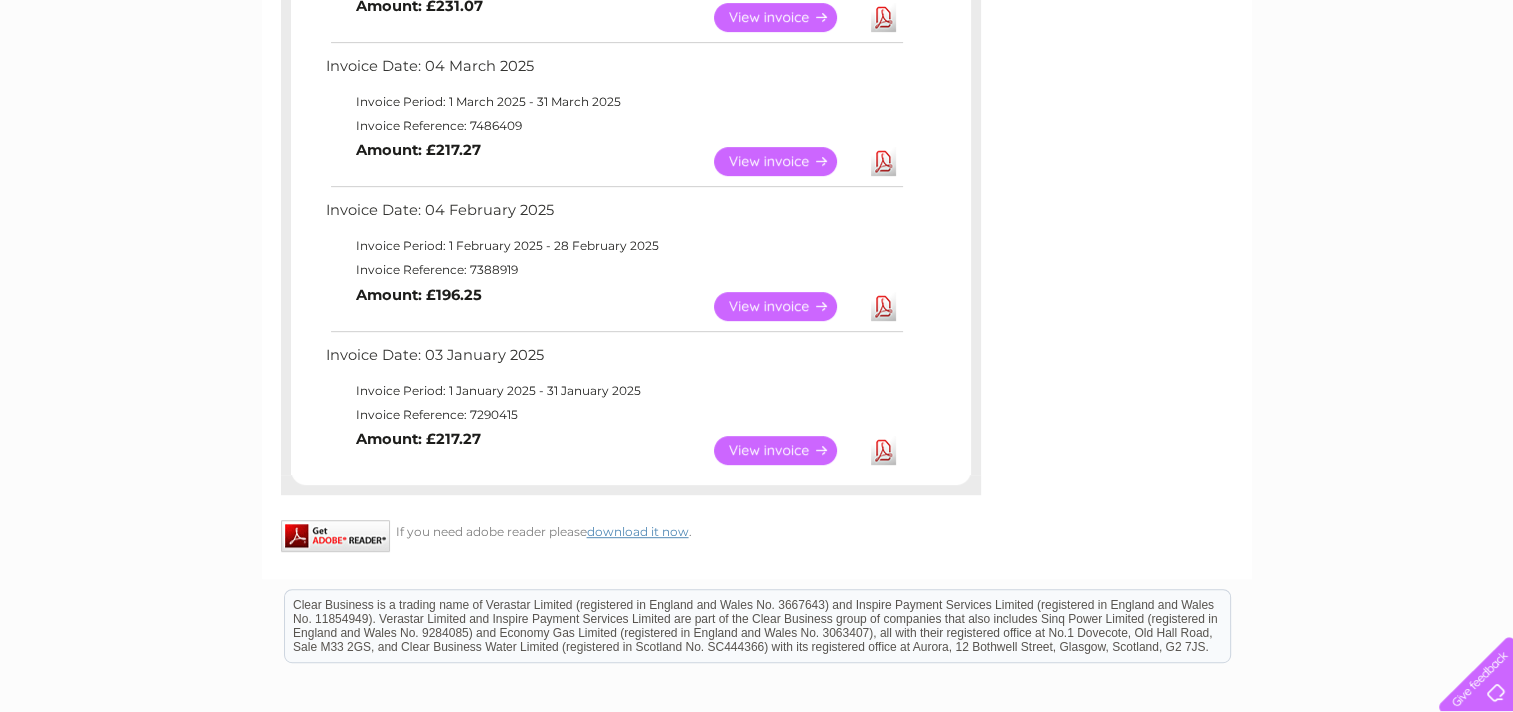 click on "Download" at bounding box center (883, 306) 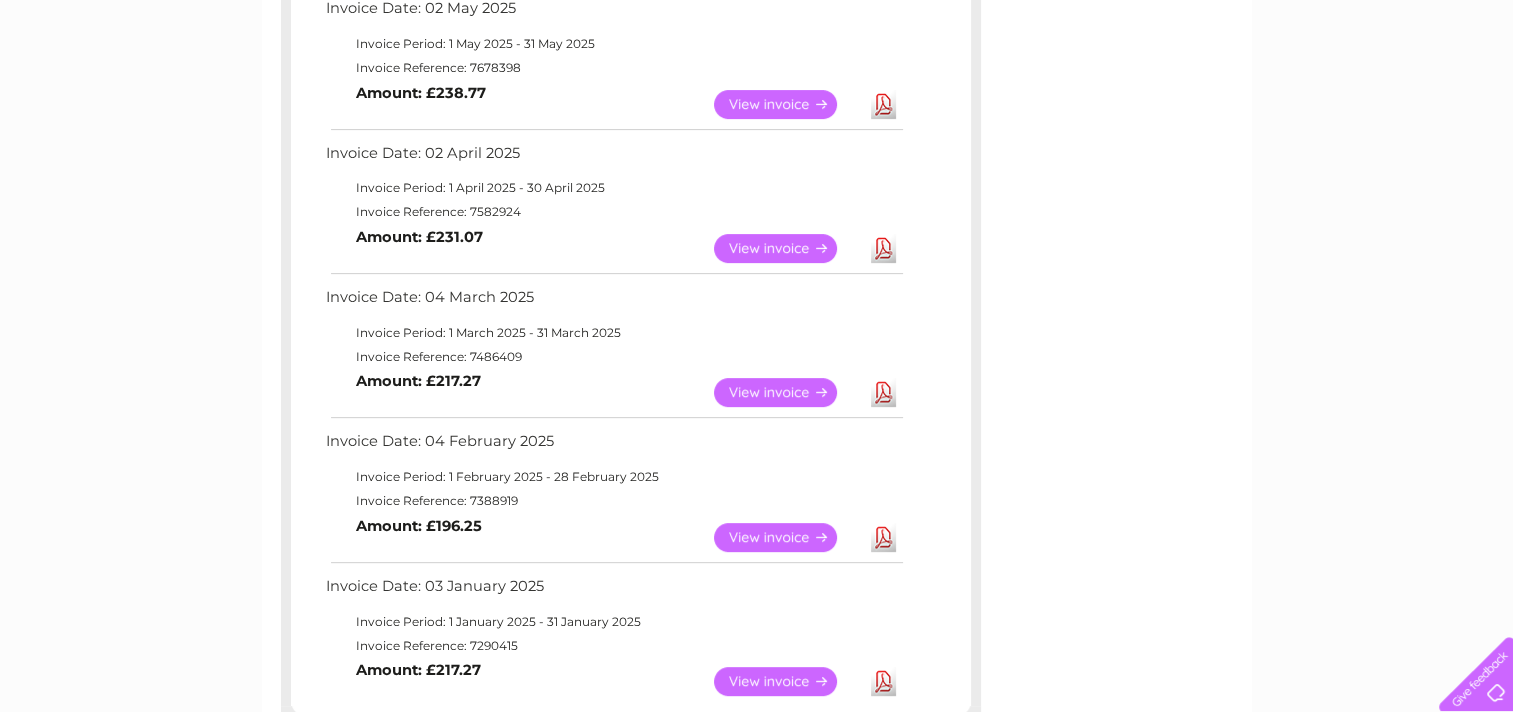 scroll, scrollTop: 600, scrollLeft: 0, axis: vertical 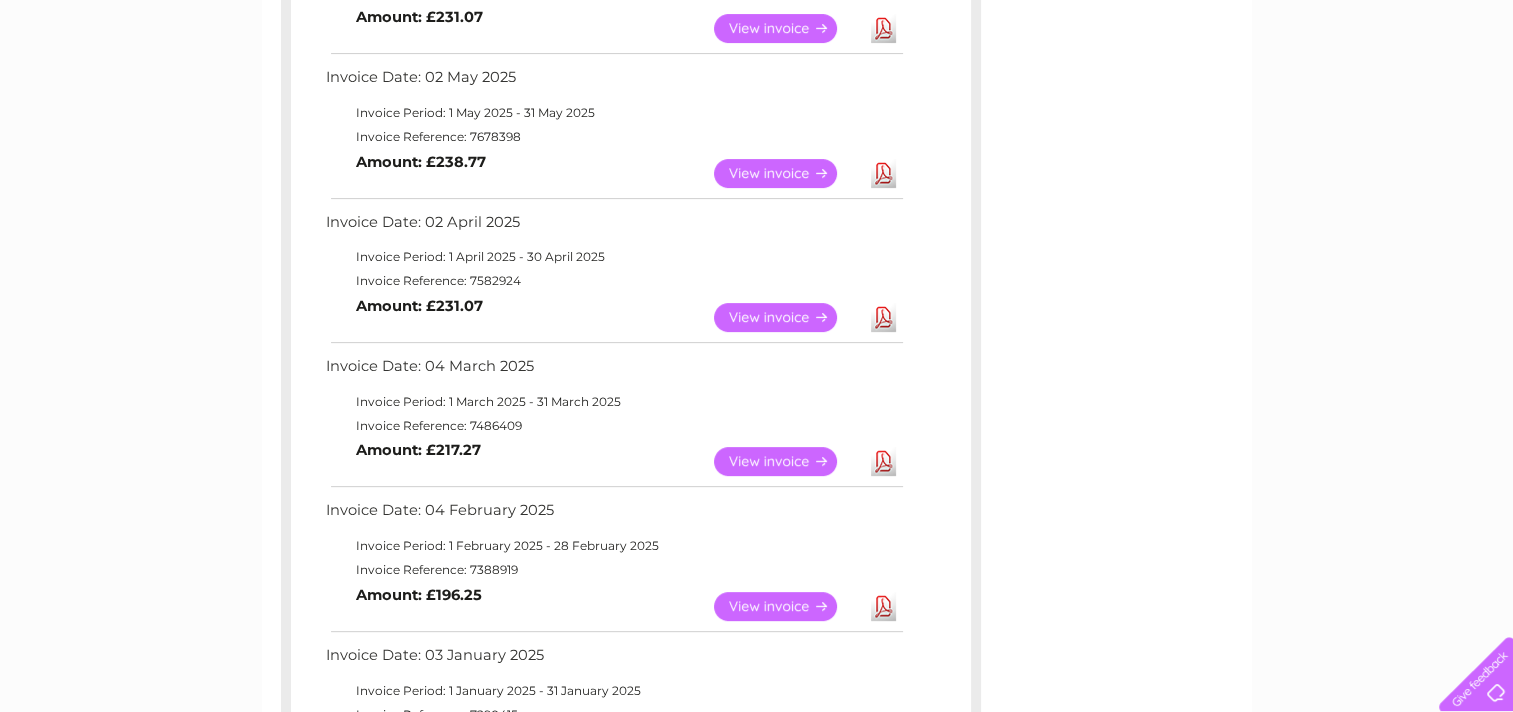 click on "Download" at bounding box center [883, 317] 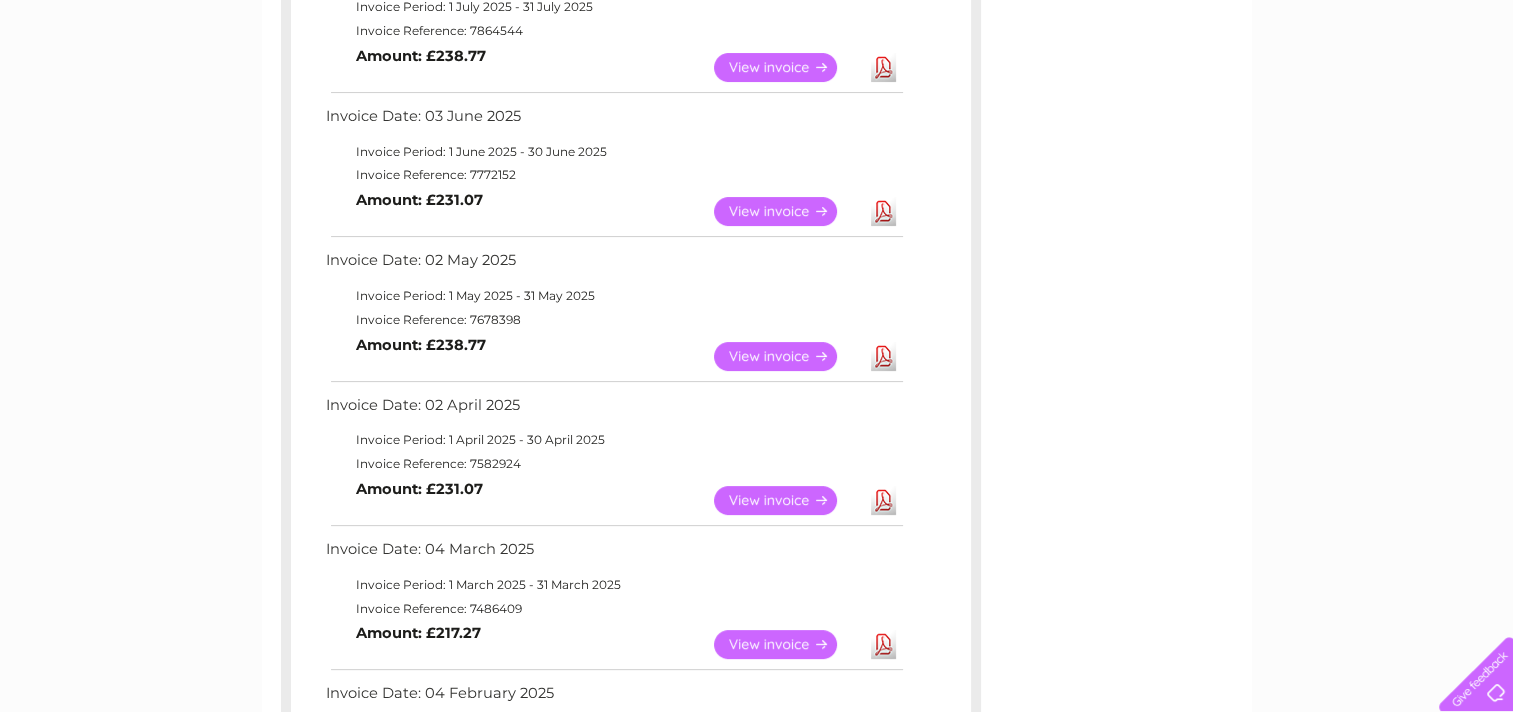 scroll, scrollTop: 400, scrollLeft: 0, axis: vertical 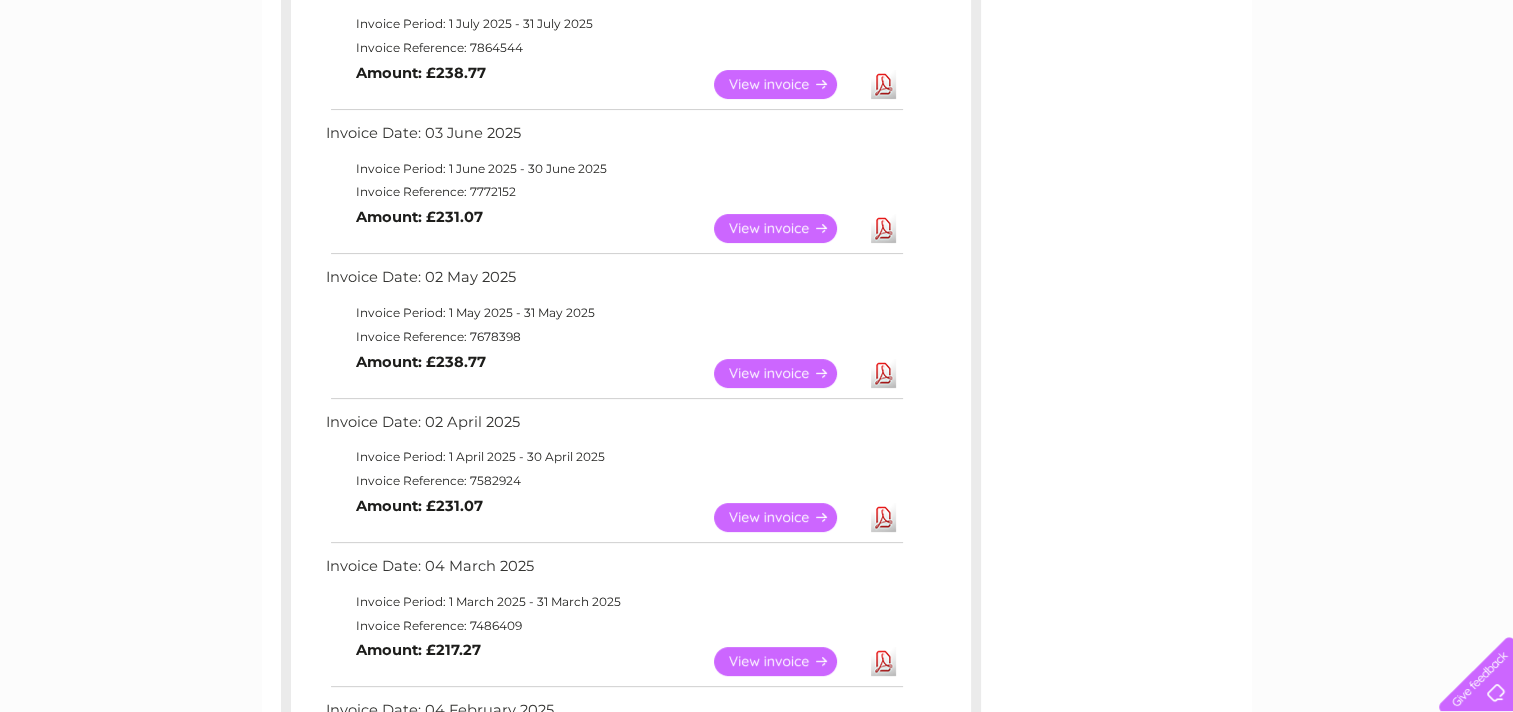 click on "Download" at bounding box center (883, 228) 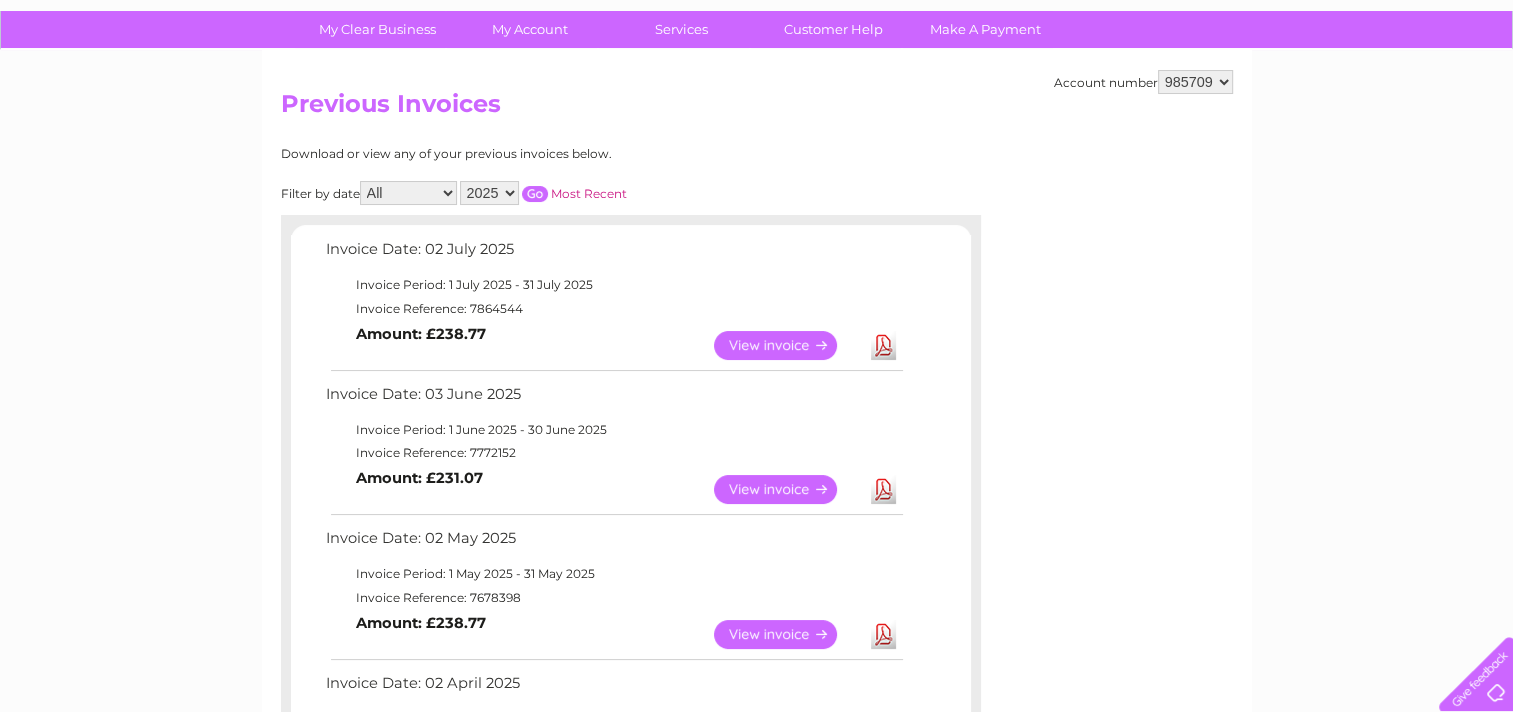 scroll, scrollTop: 100, scrollLeft: 0, axis: vertical 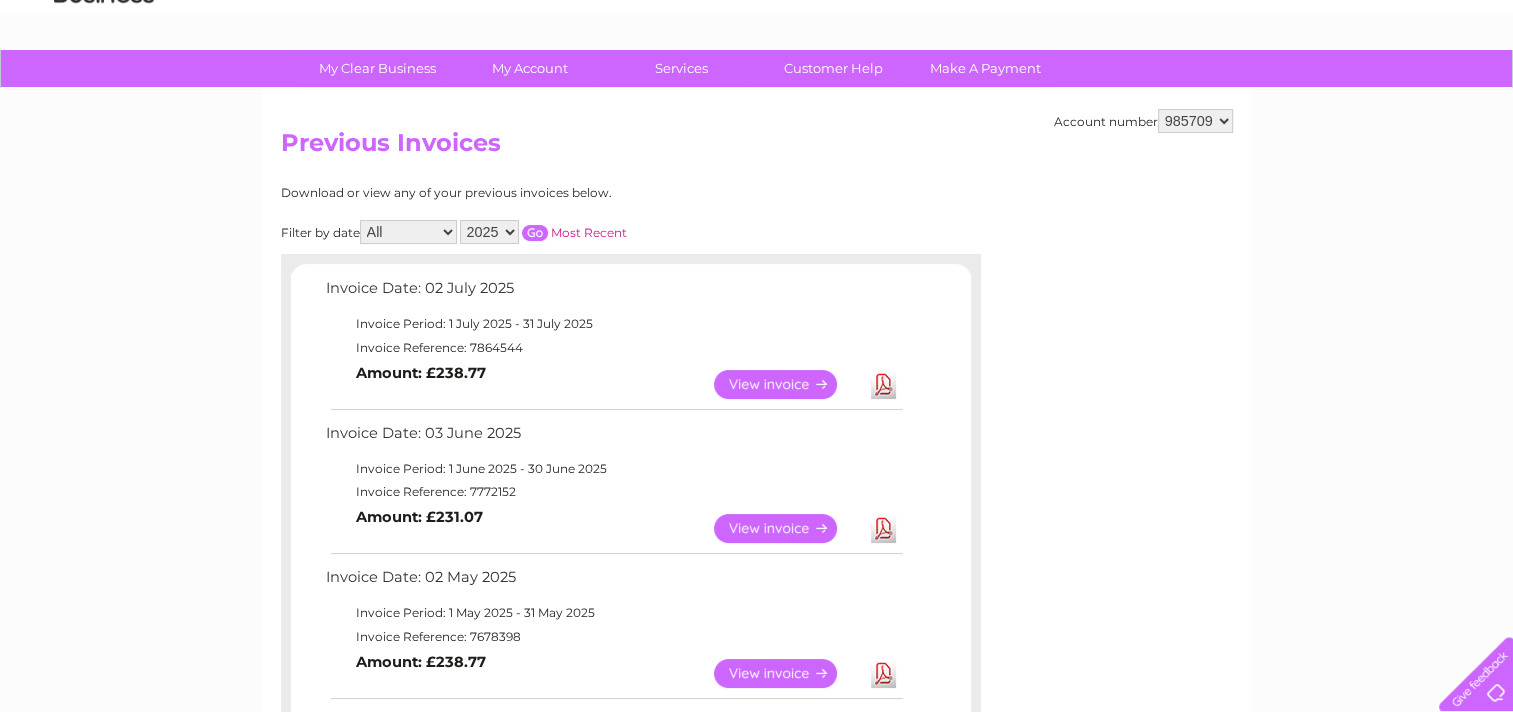 click on "Download" at bounding box center (883, 384) 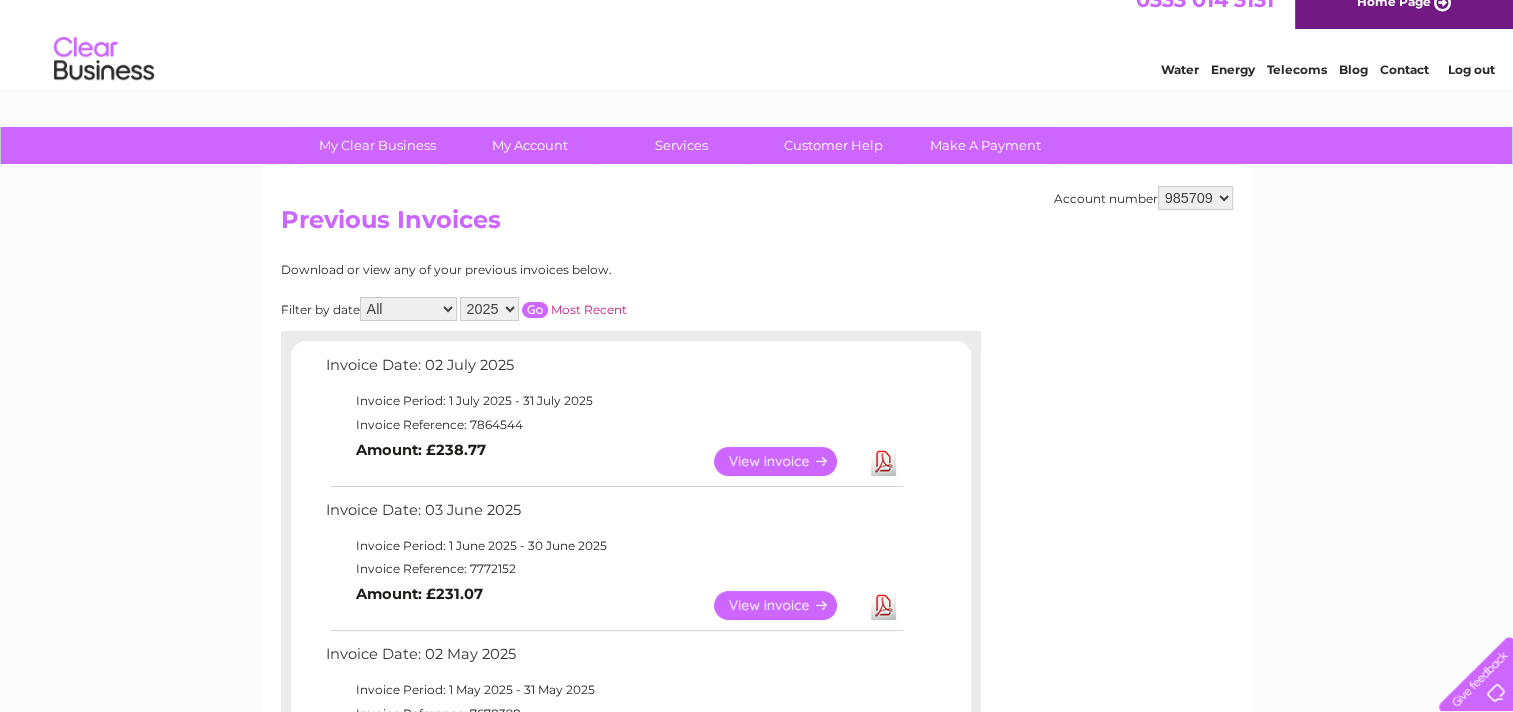 scroll, scrollTop: 0, scrollLeft: 0, axis: both 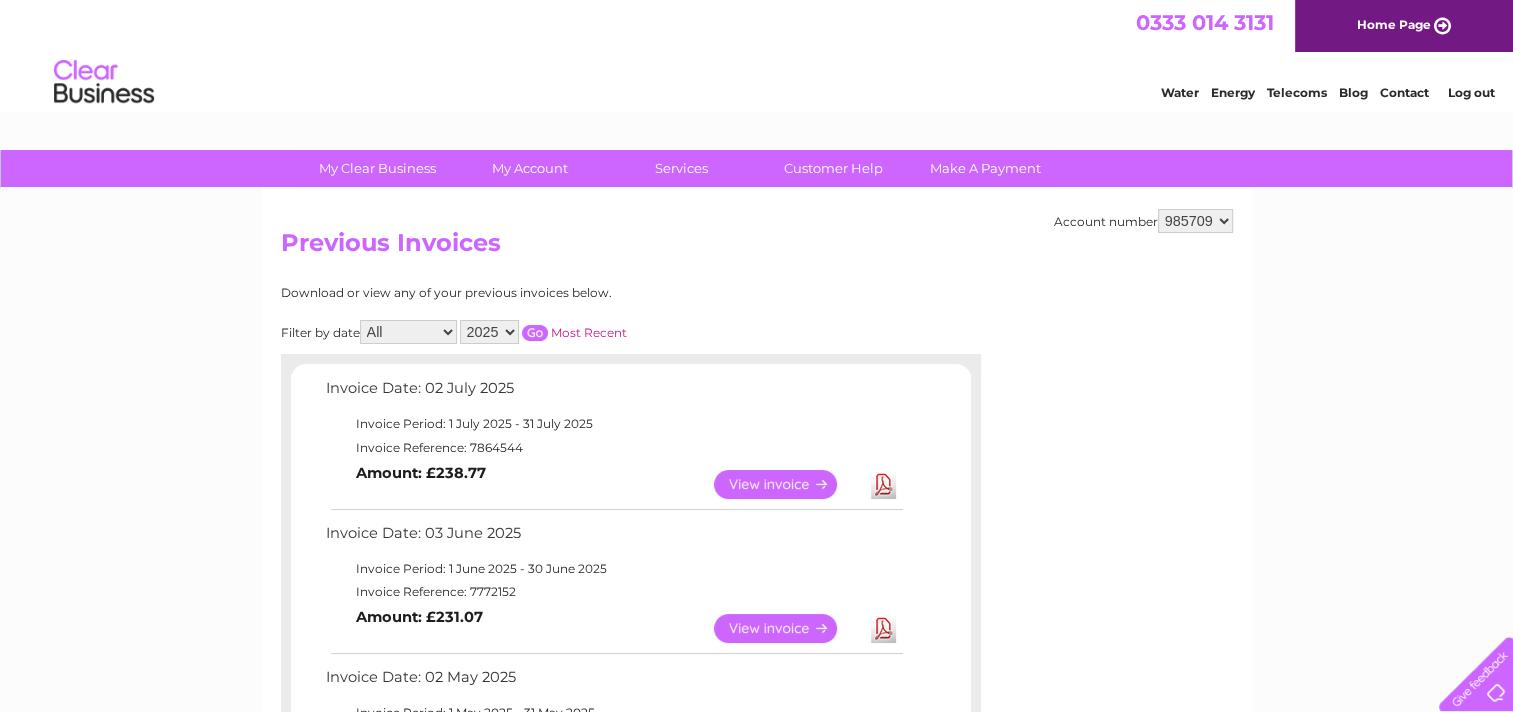 click on "Log out" at bounding box center [1470, 92] 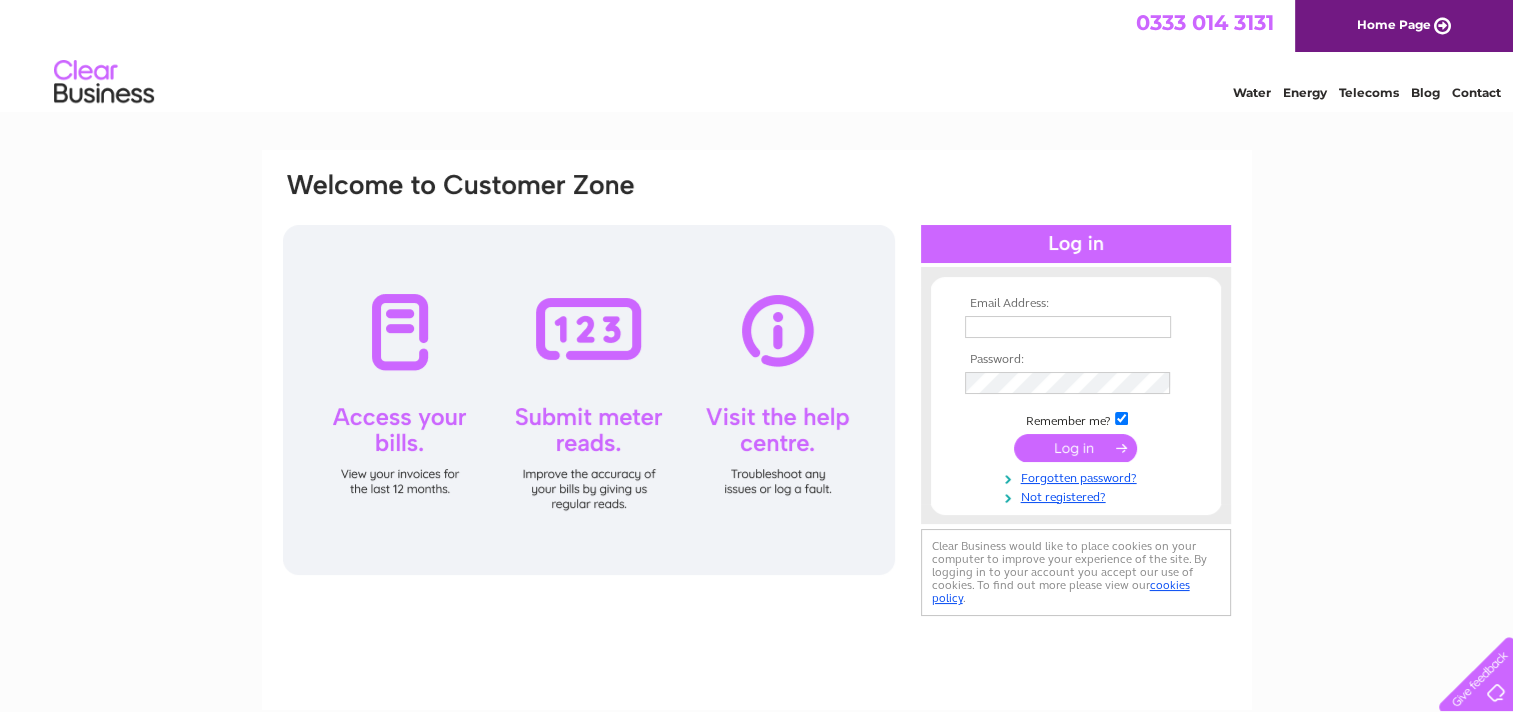 scroll, scrollTop: 0, scrollLeft: 0, axis: both 